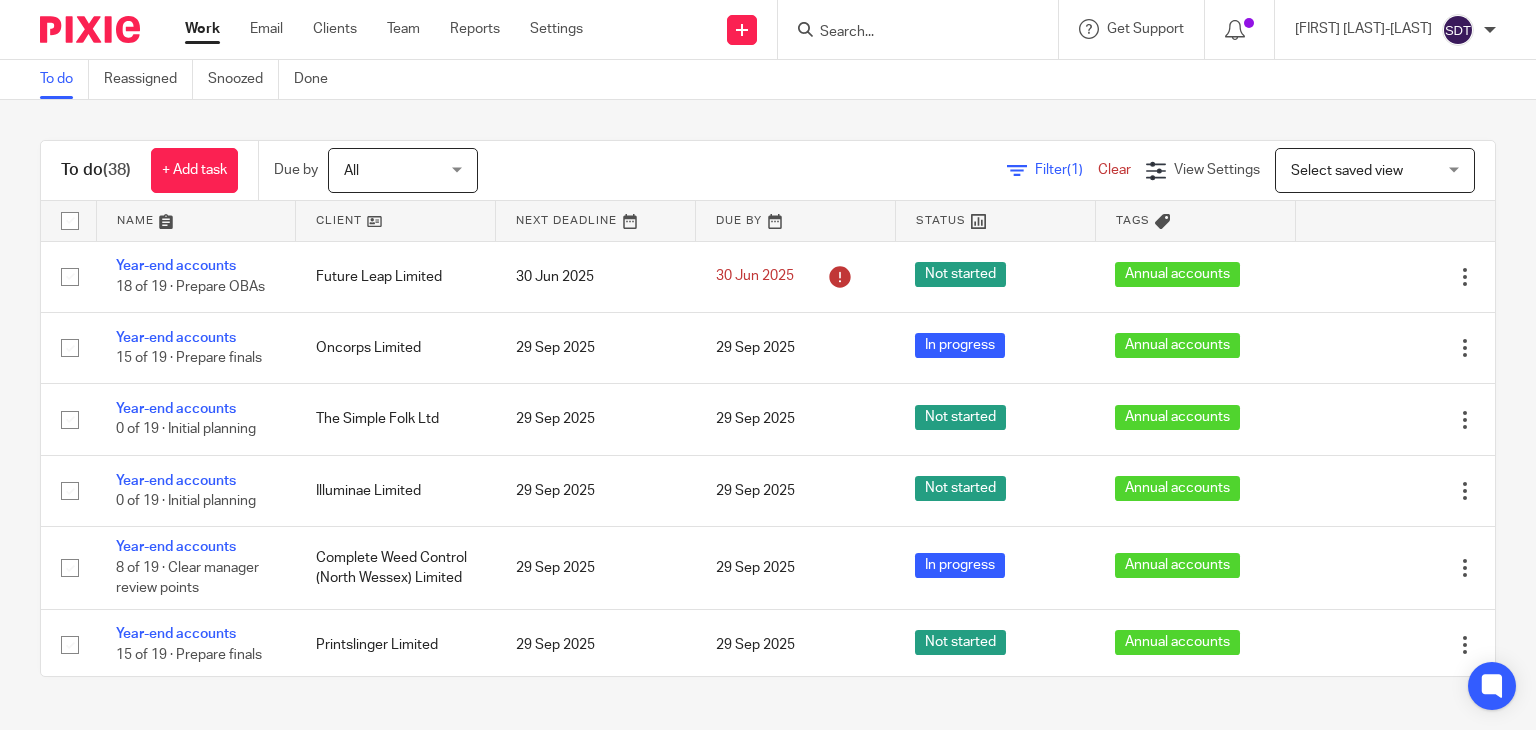 scroll, scrollTop: 0, scrollLeft: 0, axis: both 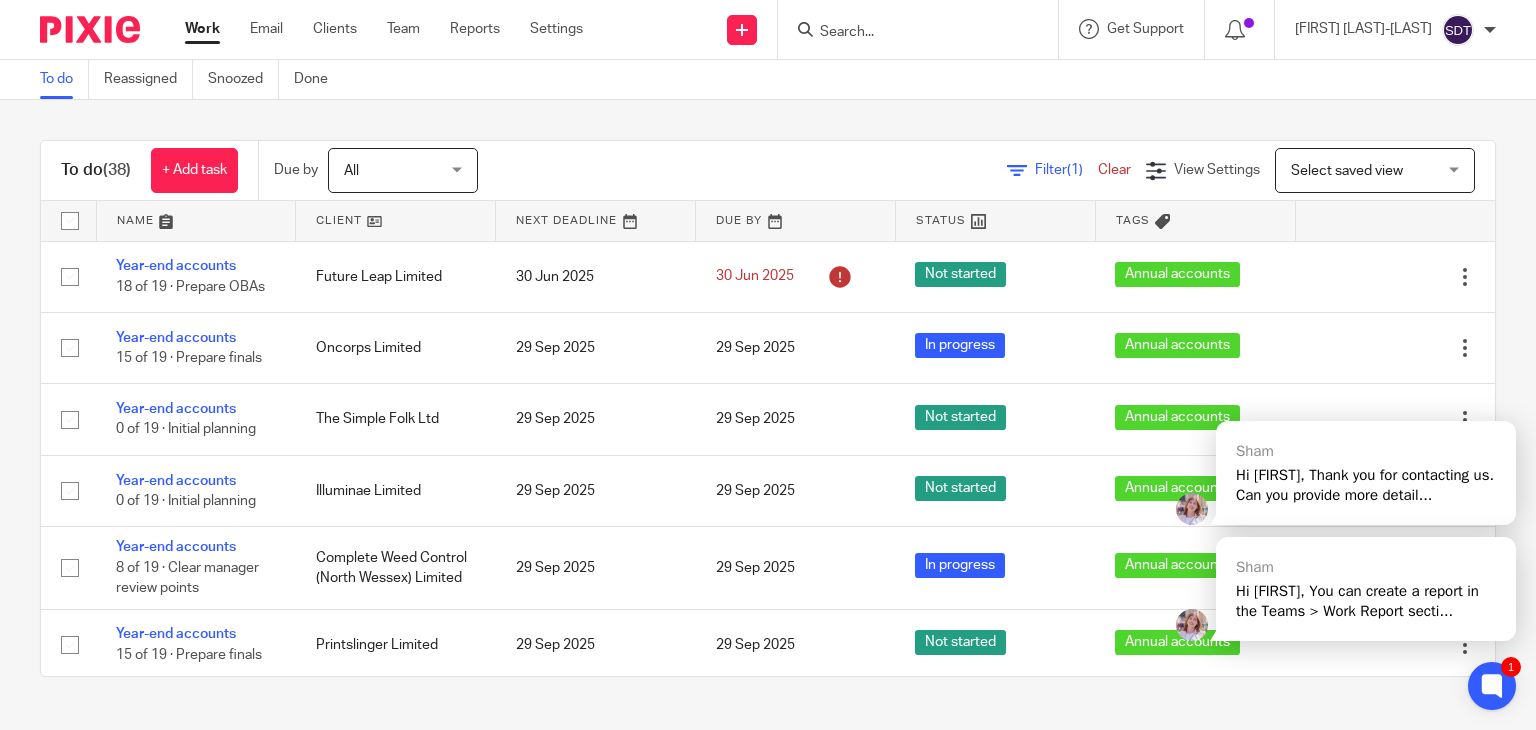 click on "To do
(38)   + Add task    Due by
All
All
Today
Tomorrow
This week
Next week
This month
Next month
All
all     Filter
(1) Clear     View Settings   View Settings     (1) Filters   Clear   Save     Manage saved views
Select saved view
Select saved view
Select saved view
Name     Client     Next Deadline     Due By     Status   Tags       Year-end accounts
18
of
19 ·
Prepare OBAs
Future Leap Limited
30 Jun 2025
30 Jun 2025
Not started
Annual accounts             Edit task
Delete
Year-end accounts
Oncorps Limited" at bounding box center (768, 408) 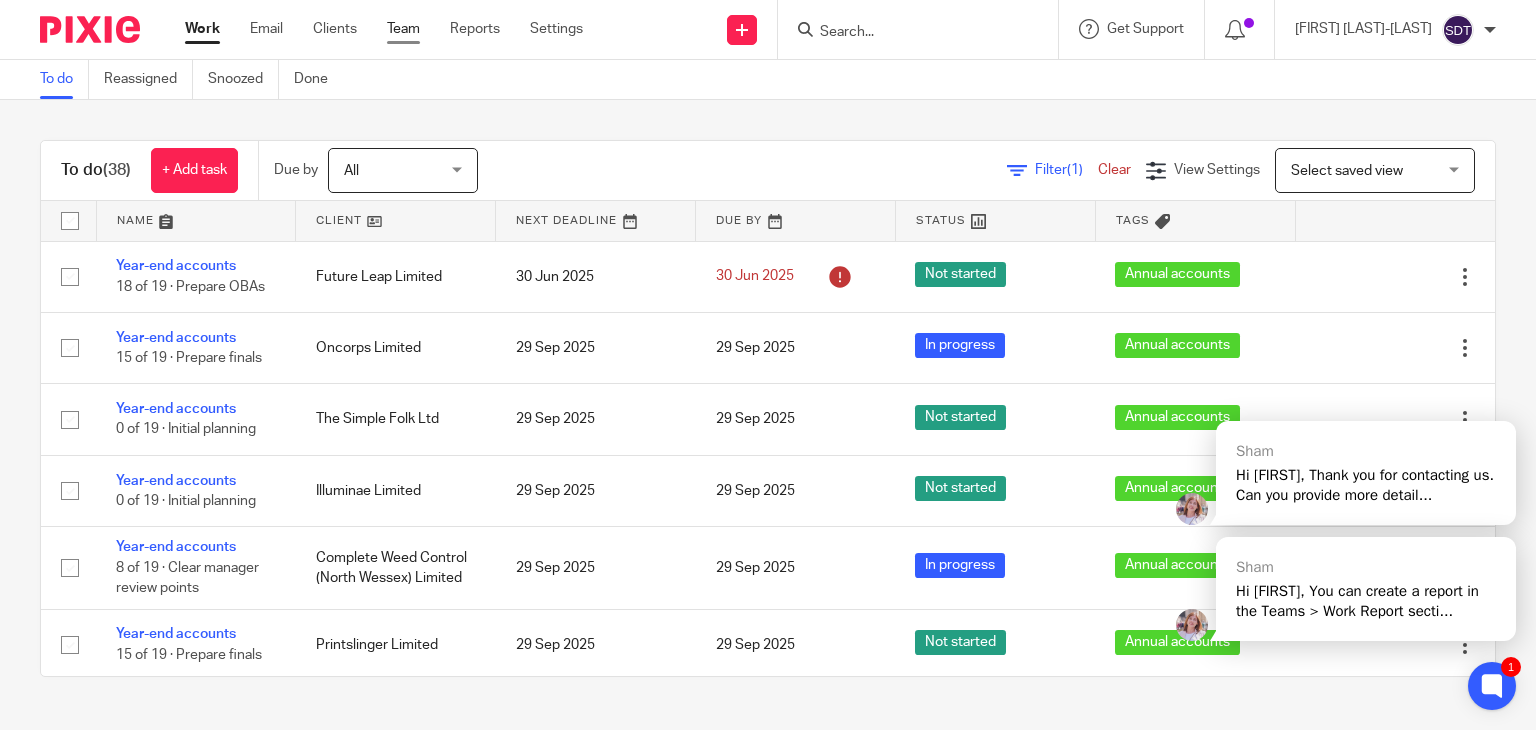 click on "Team" at bounding box center [403, 29] 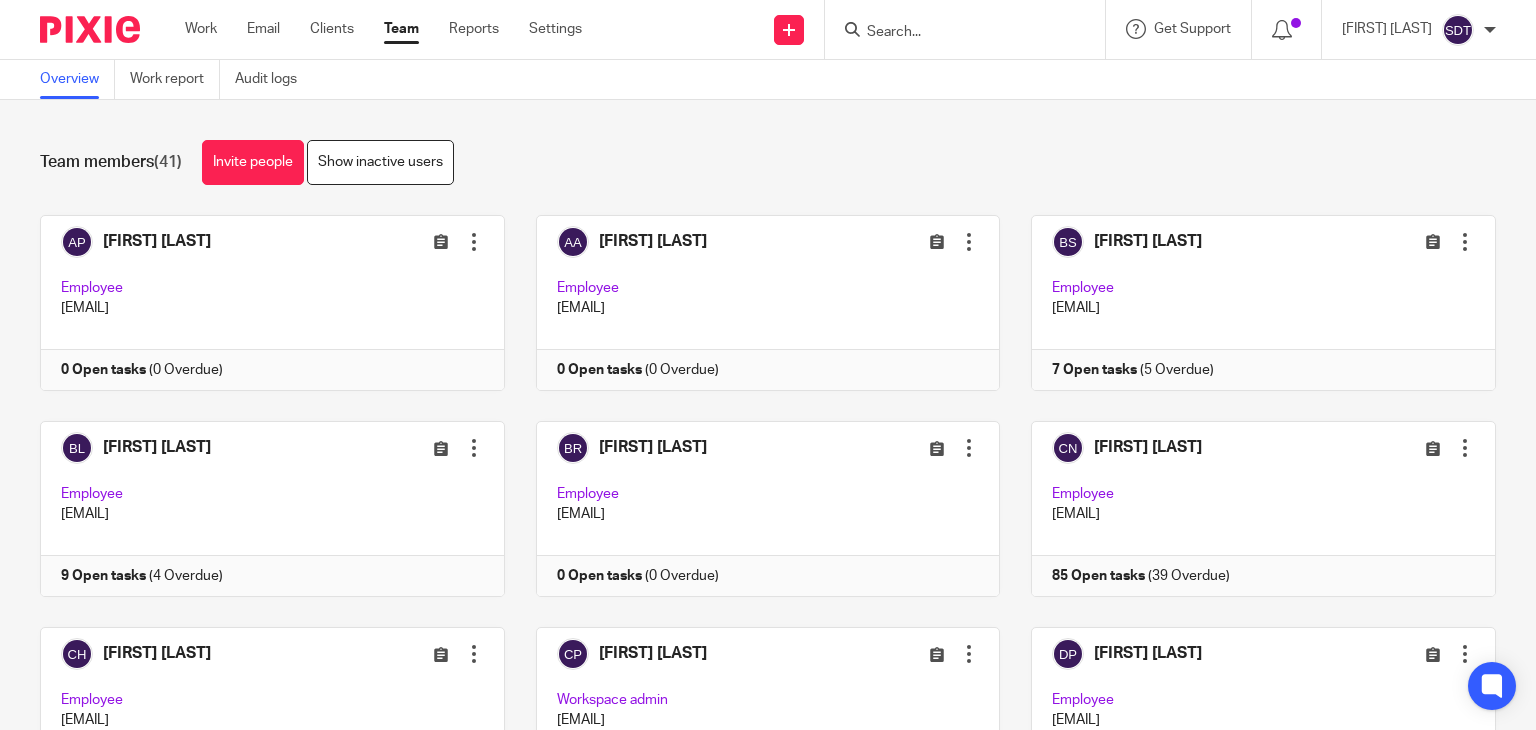 scroll, scrollTop: 0, scrollLeft: 0, axis: both 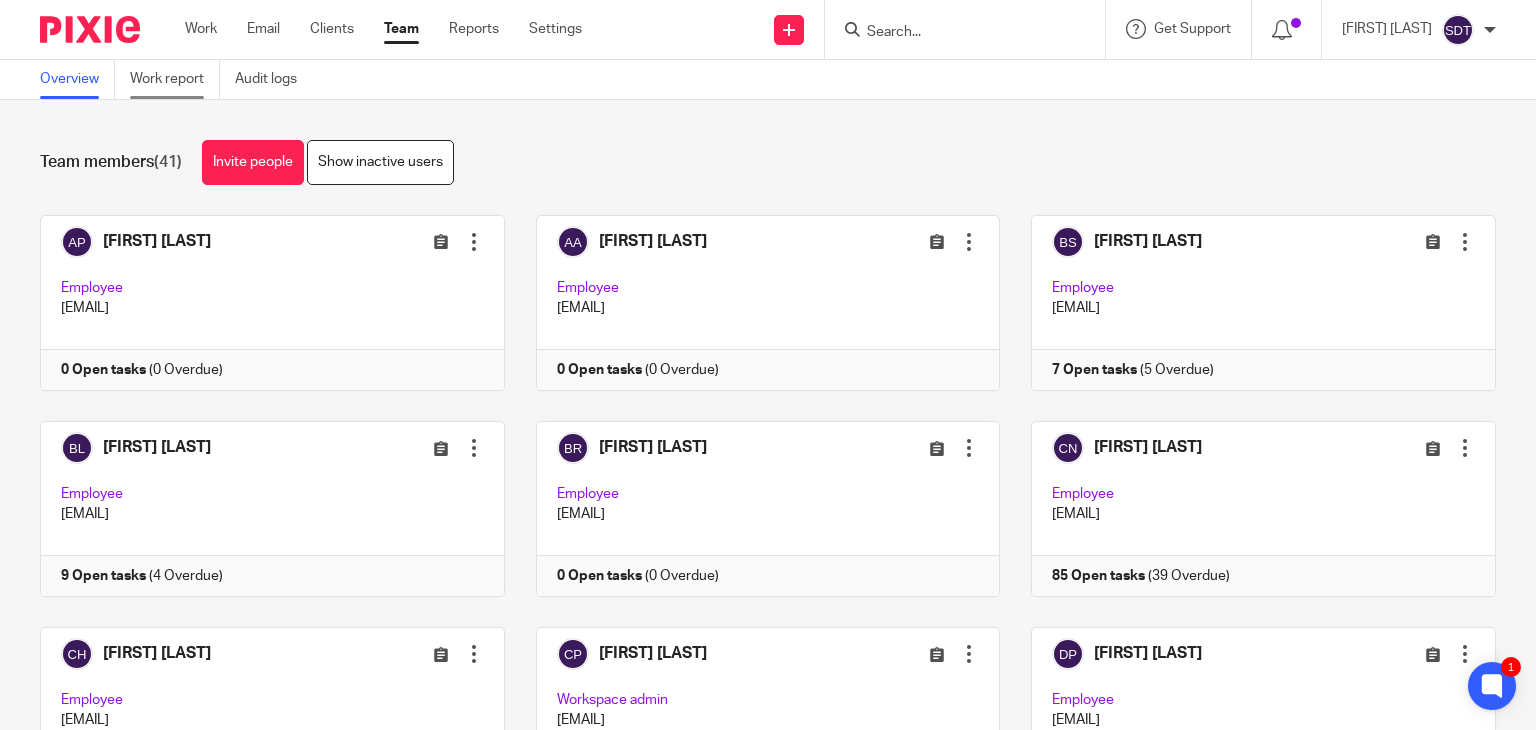 click on "Work report" at bounding box center [175, 79] 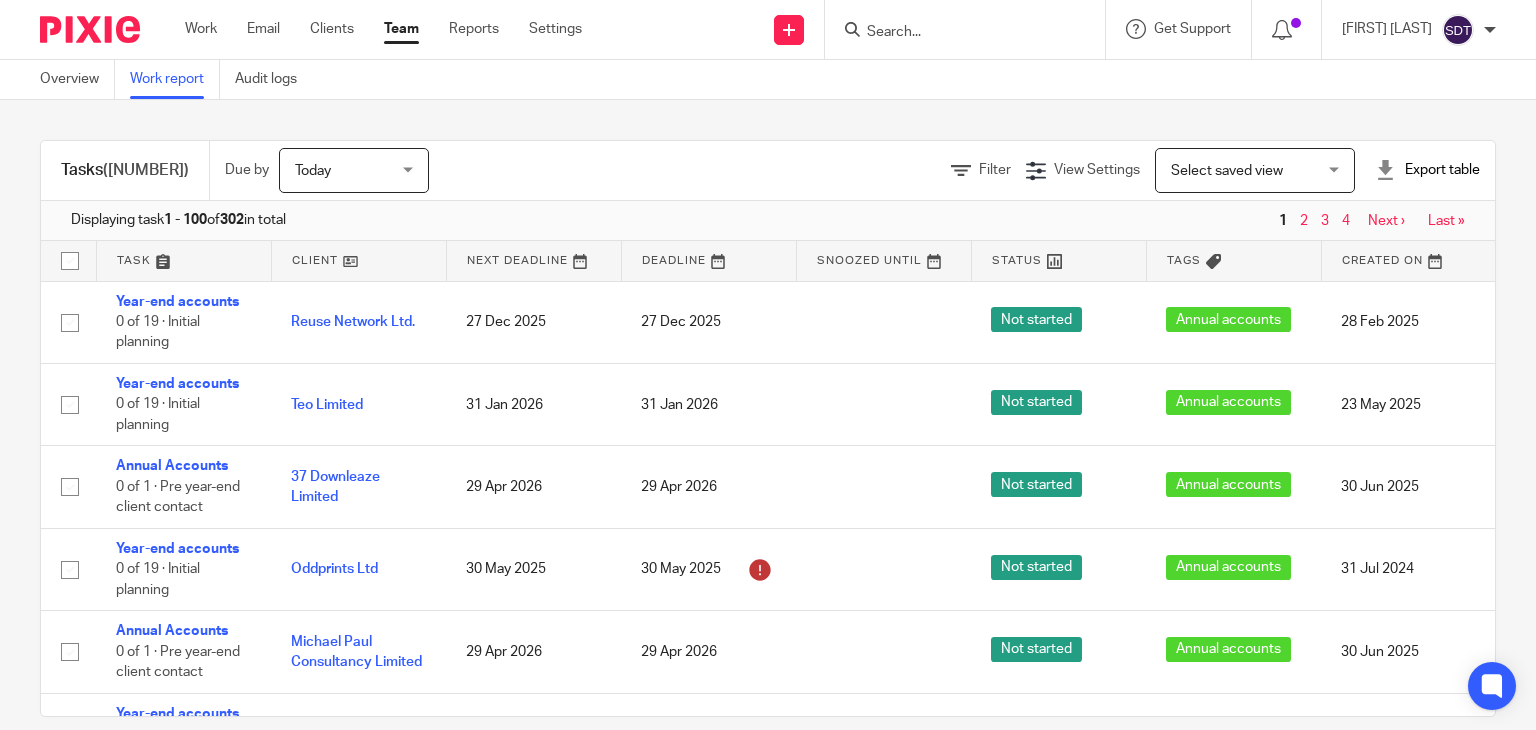 scroll, scrollTop: 0, scrollLeft: 0, axis: both 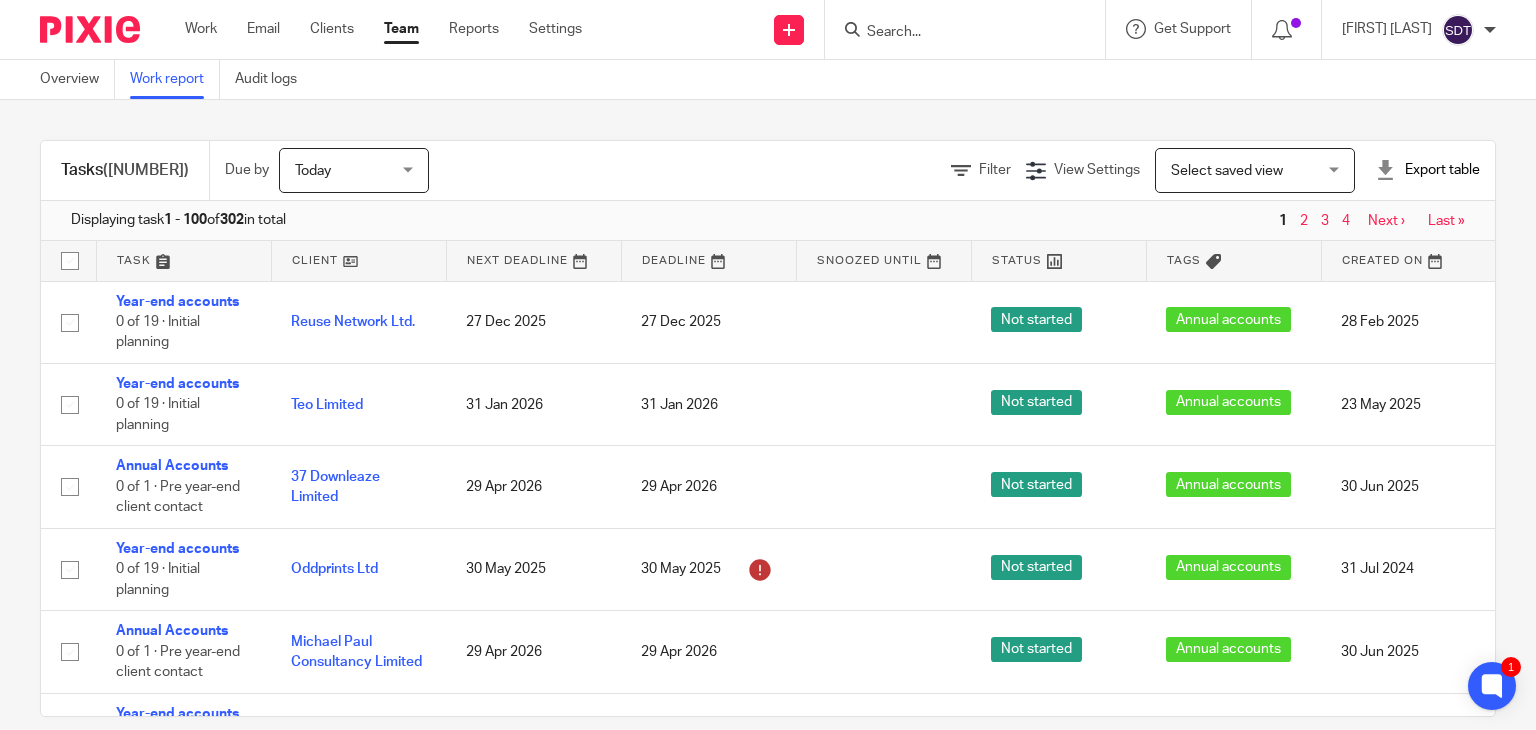 click on "Today
Today" at bounding box center [354, 170] 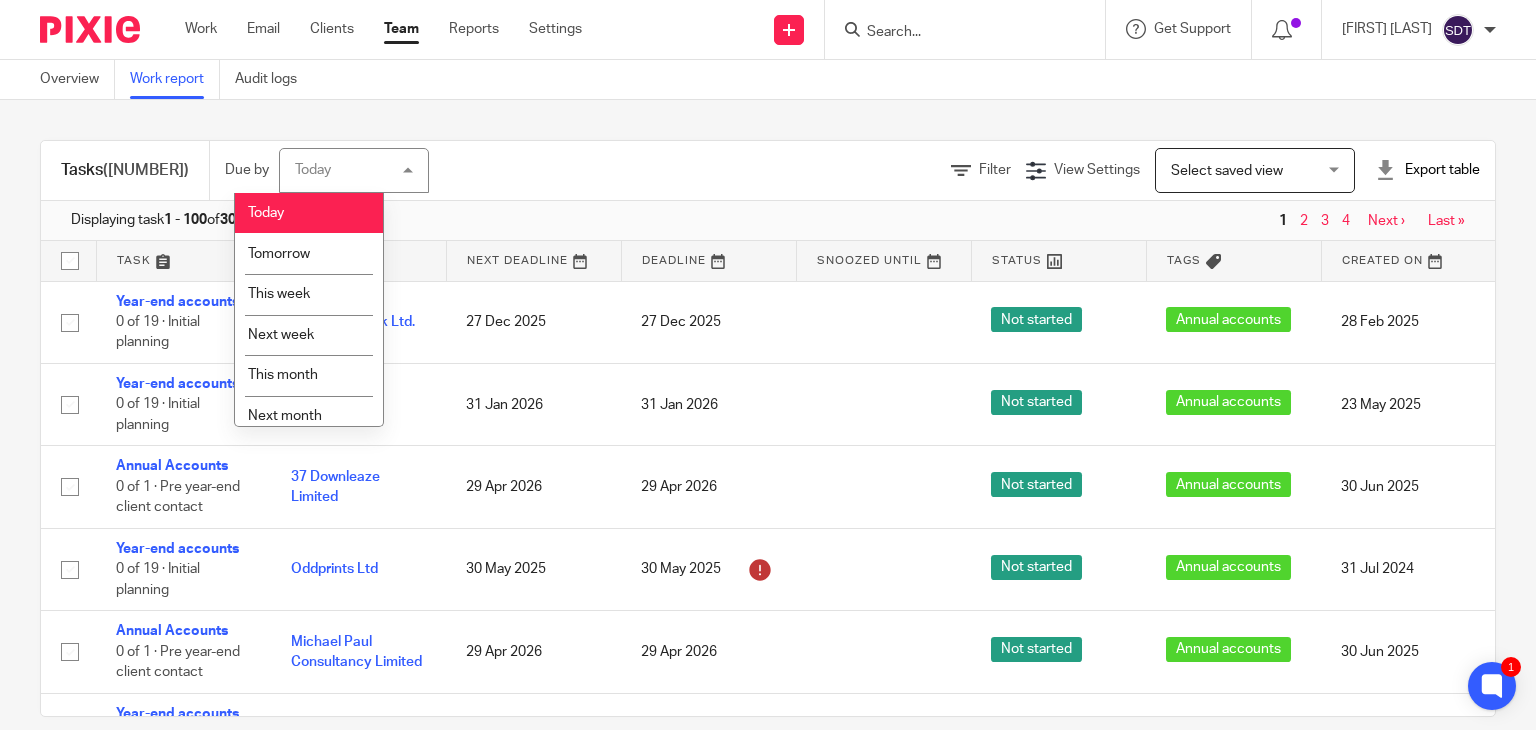click on "Today
Today" at bounding box center [354, 170] 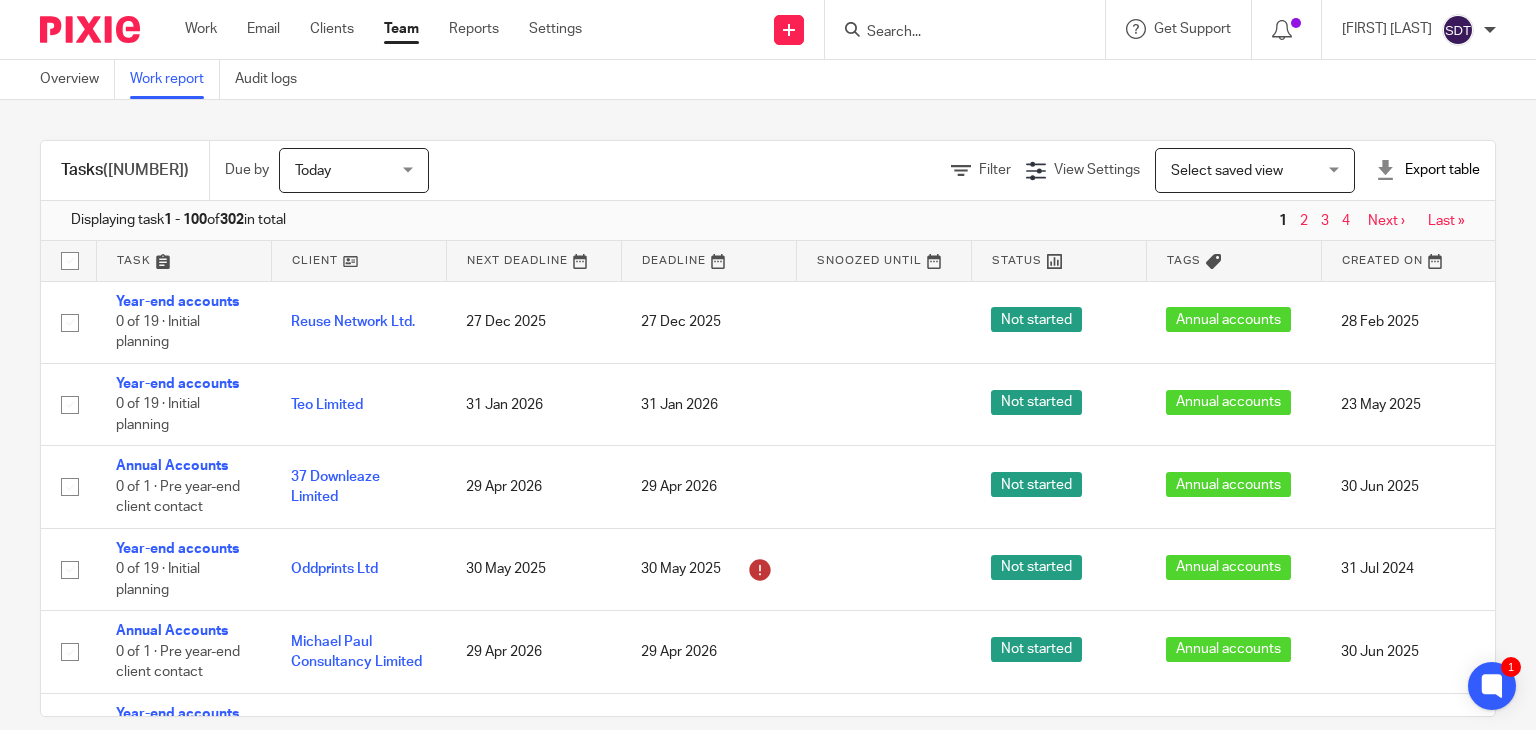 click on "Tasks
(302)    Due by
Today
Today
Today
Tomorrow
This week
Next week
This month
Next month
All
today     Filter     View Settings   View Settings       Manage saved views
Select saved view
Select saved view
Select saved view
Export table
CSV format
Excel spreadsheet
Displaying task  1 - 100  of  302  in total
1
2   3   4   Next ›   Last »       Task     Client     Next Deadline     Deadline     Snoozed Until     Status   Tags     Created On     Default Assignee     Assignee     Closed By     Closed On     Template       Year-end accounts
0
of
19 ·
Initial planning
Reuse Network Ltd." at bounding box center (768, 415) 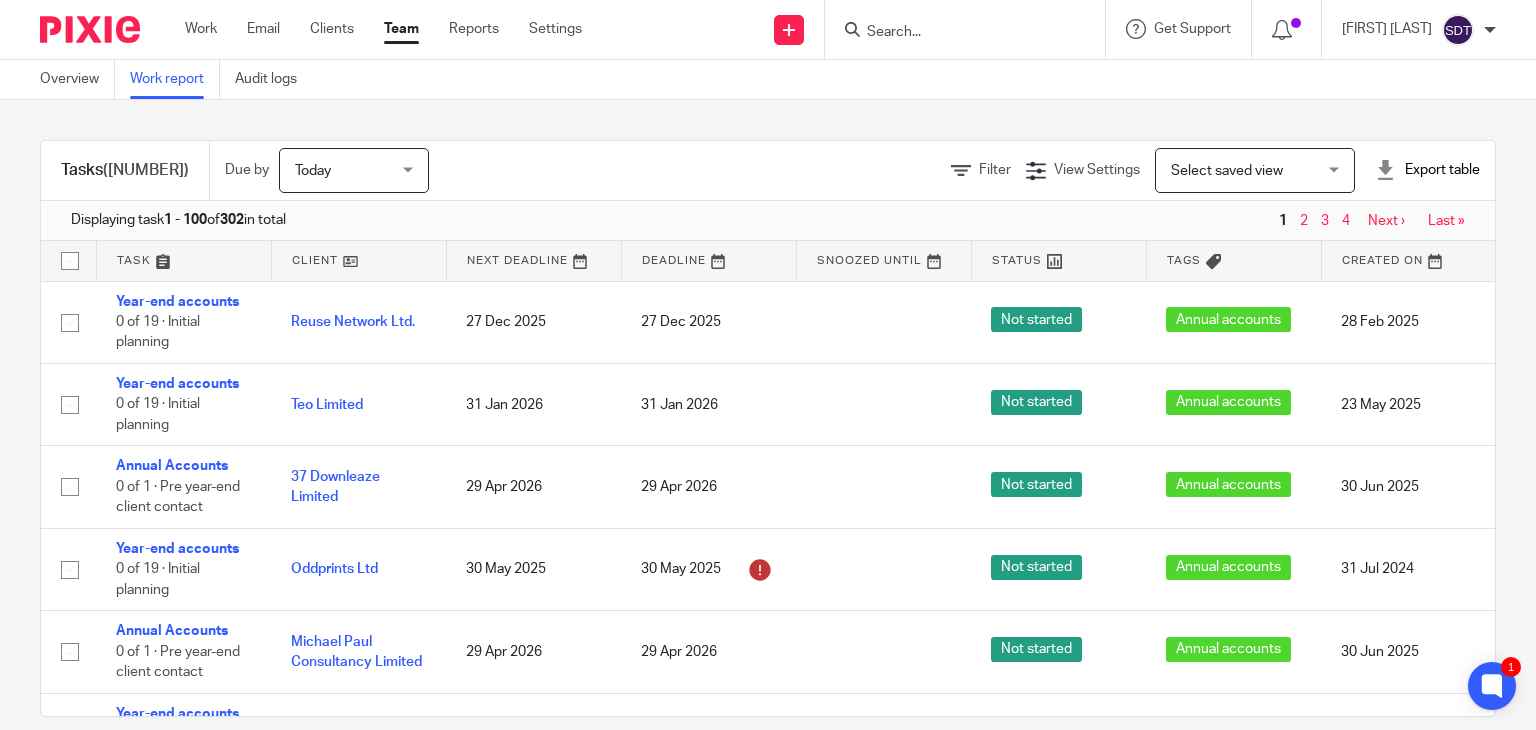 click on "Tasks
(302)    Due by
Today
Today
Today
Tomorrow
This week
Next week
This month
Next month
All
today     Filter     View Settings   View Settings       Manage saved views
Select saved view
Select saved view
Select saved view
Export table
CSV format
Excel spreadsheet
Displaying task  1 - 100  of  302  in total
1
2   3   4   Next ›   Last »       Task     Client     Next Deadline     Deadline     Snoozed Until     Status   Tags     Created On     Default Assignee     Assignee     Closed By     Closed On     Template       Year-end accounts
0
of
19 ·
Initial planning
Reuse Network Ltd." at bounding box center (768, 415) 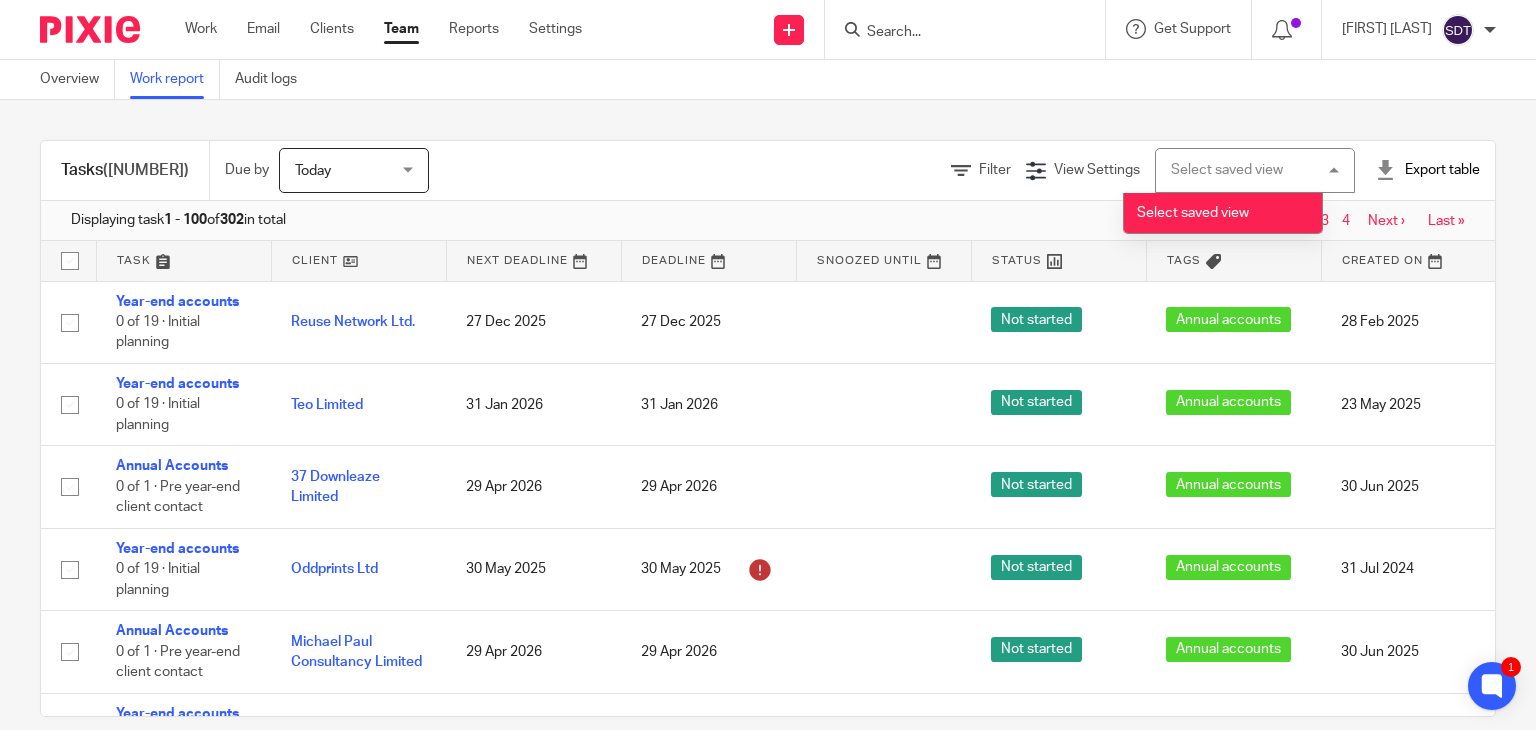 click on "Select saved view
Select saved view" at bounding box center [1255, 170] 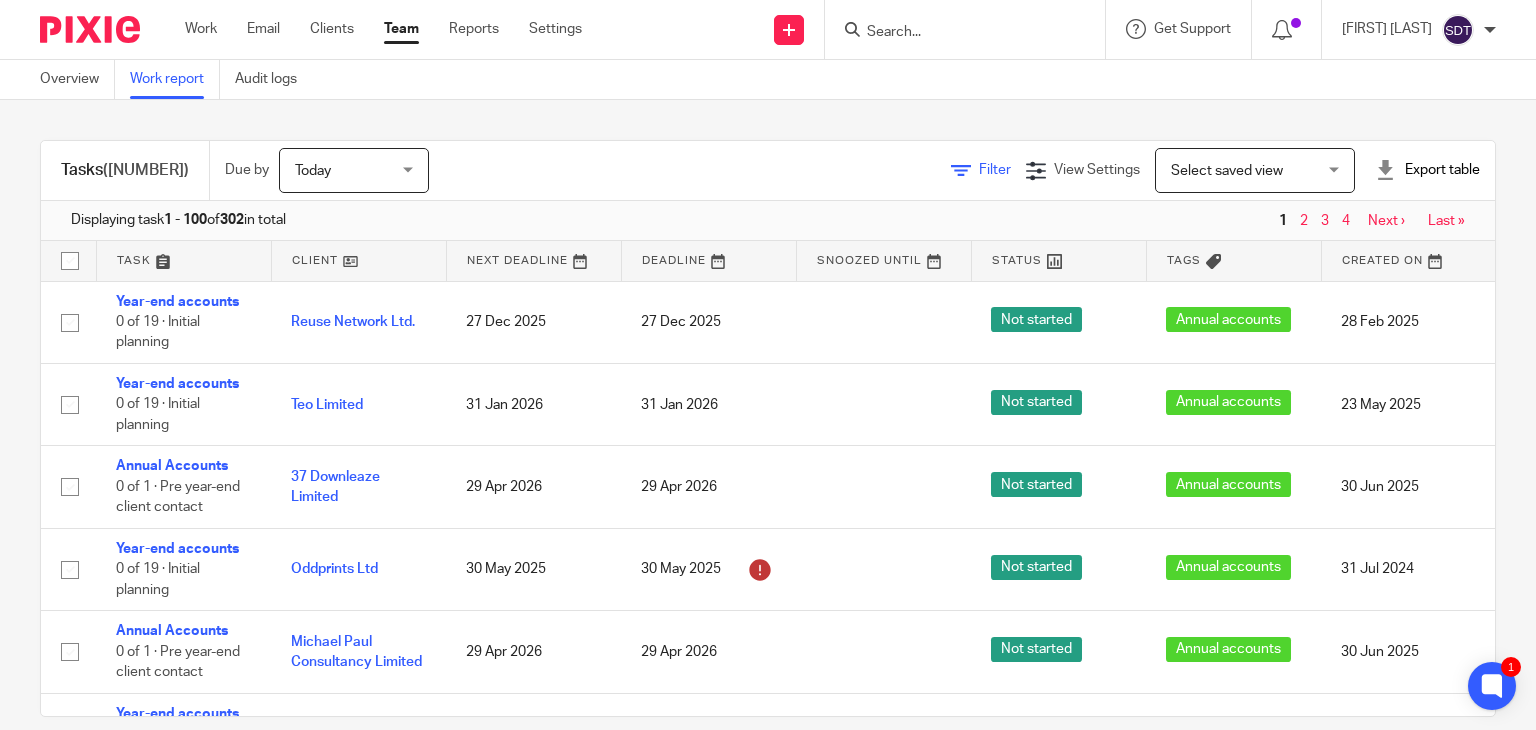 click at bounding box center [961, 171] 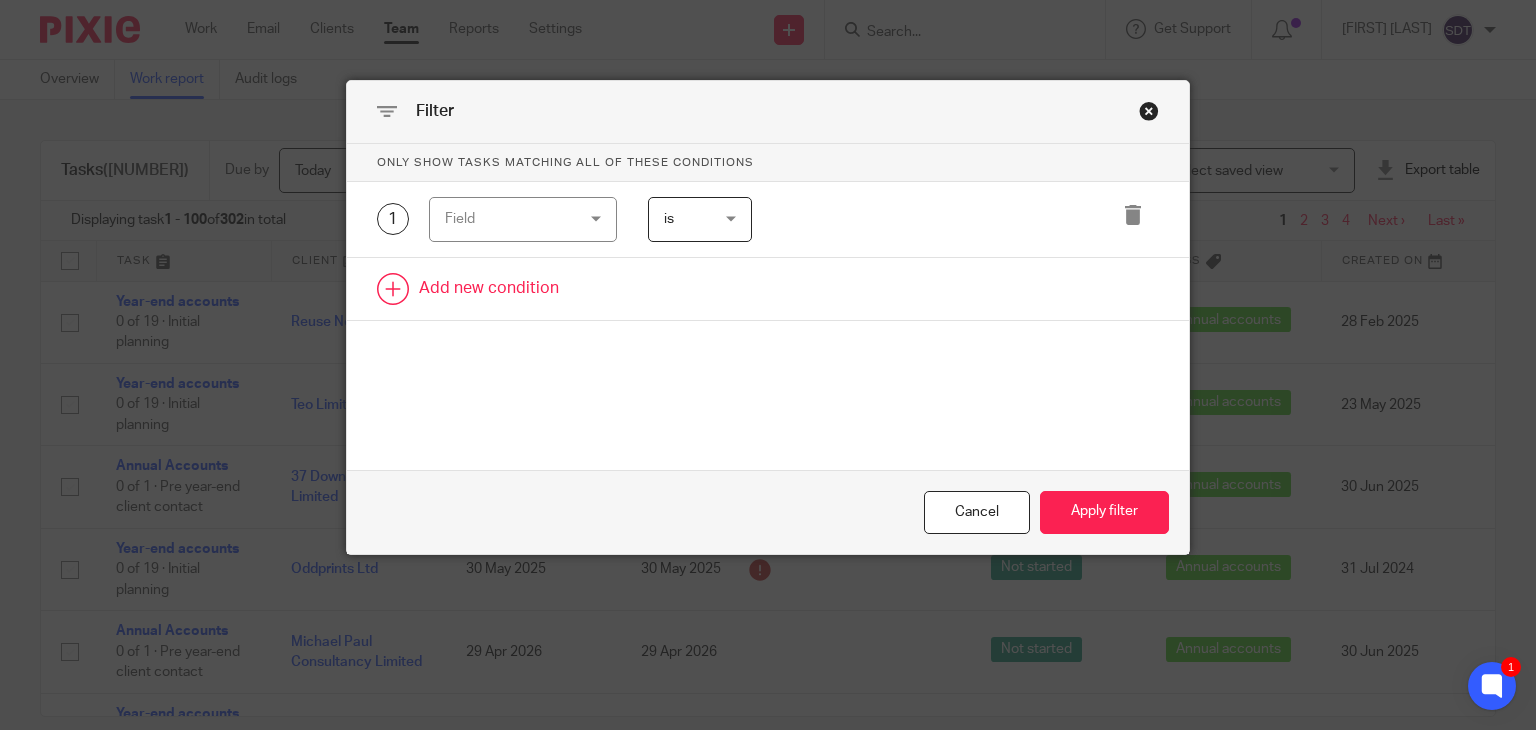 click at bounding box center (768, 289) 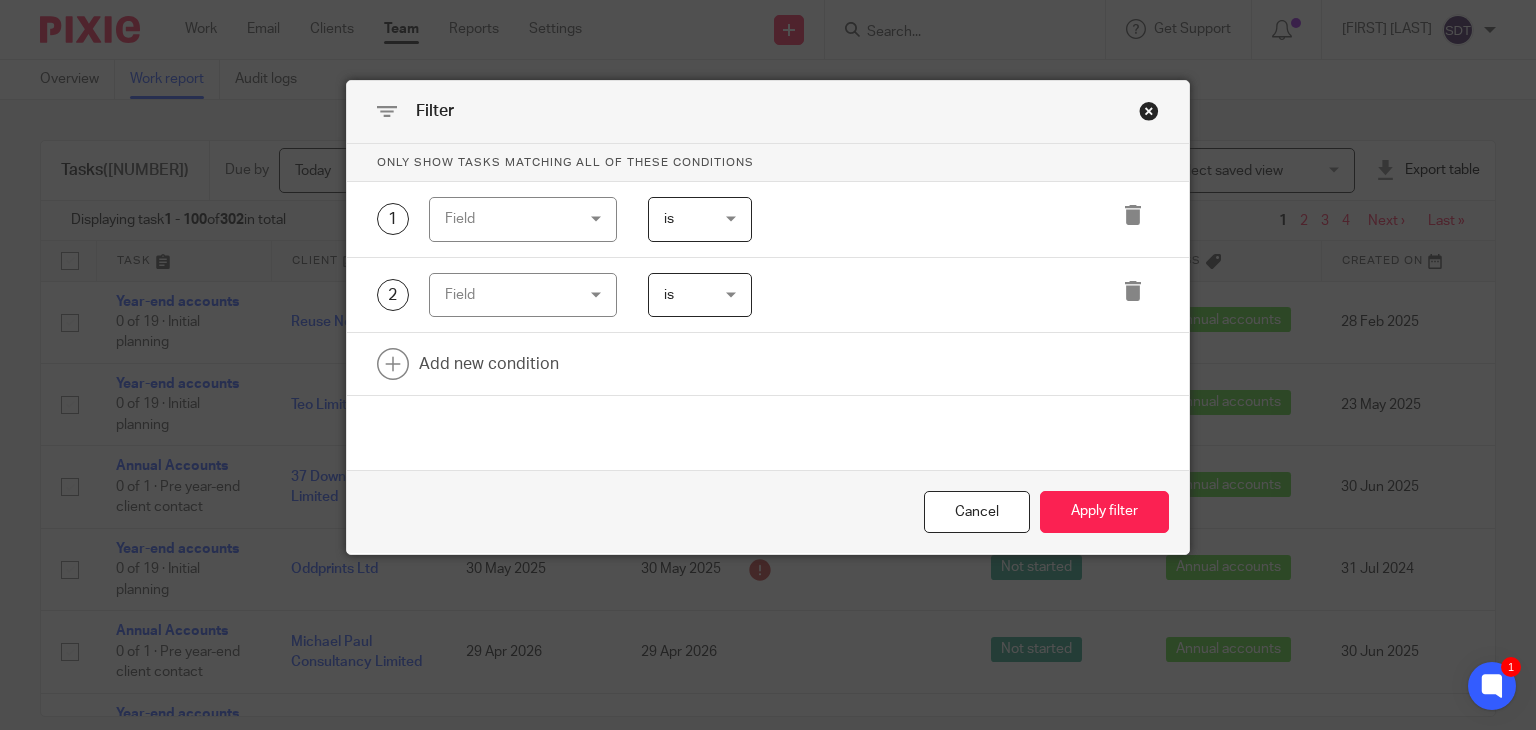 click on "is
is
is
is not
is" at bounding box center [685, 219] 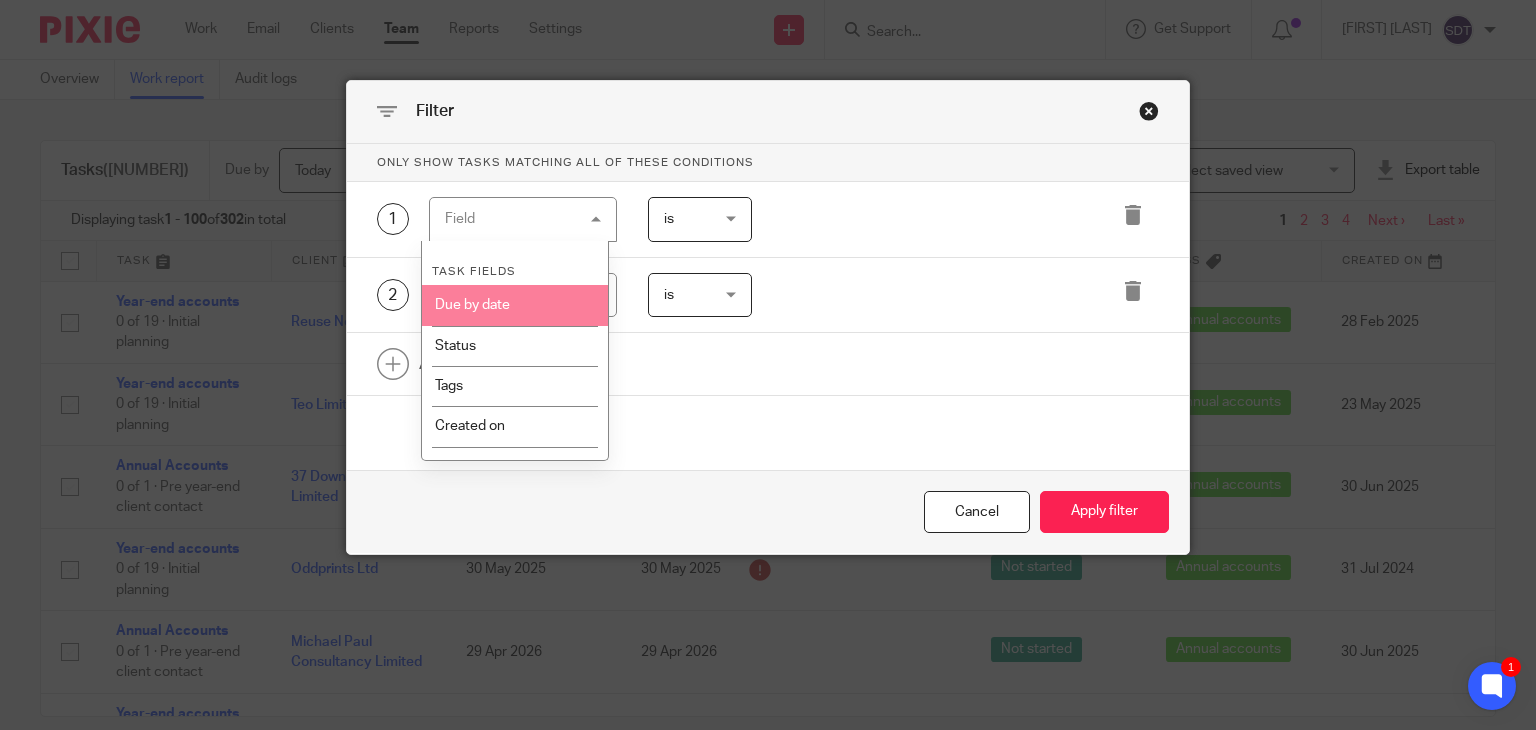scroll, scrollTop: 100, scrollLeft: 0, axis: vertical 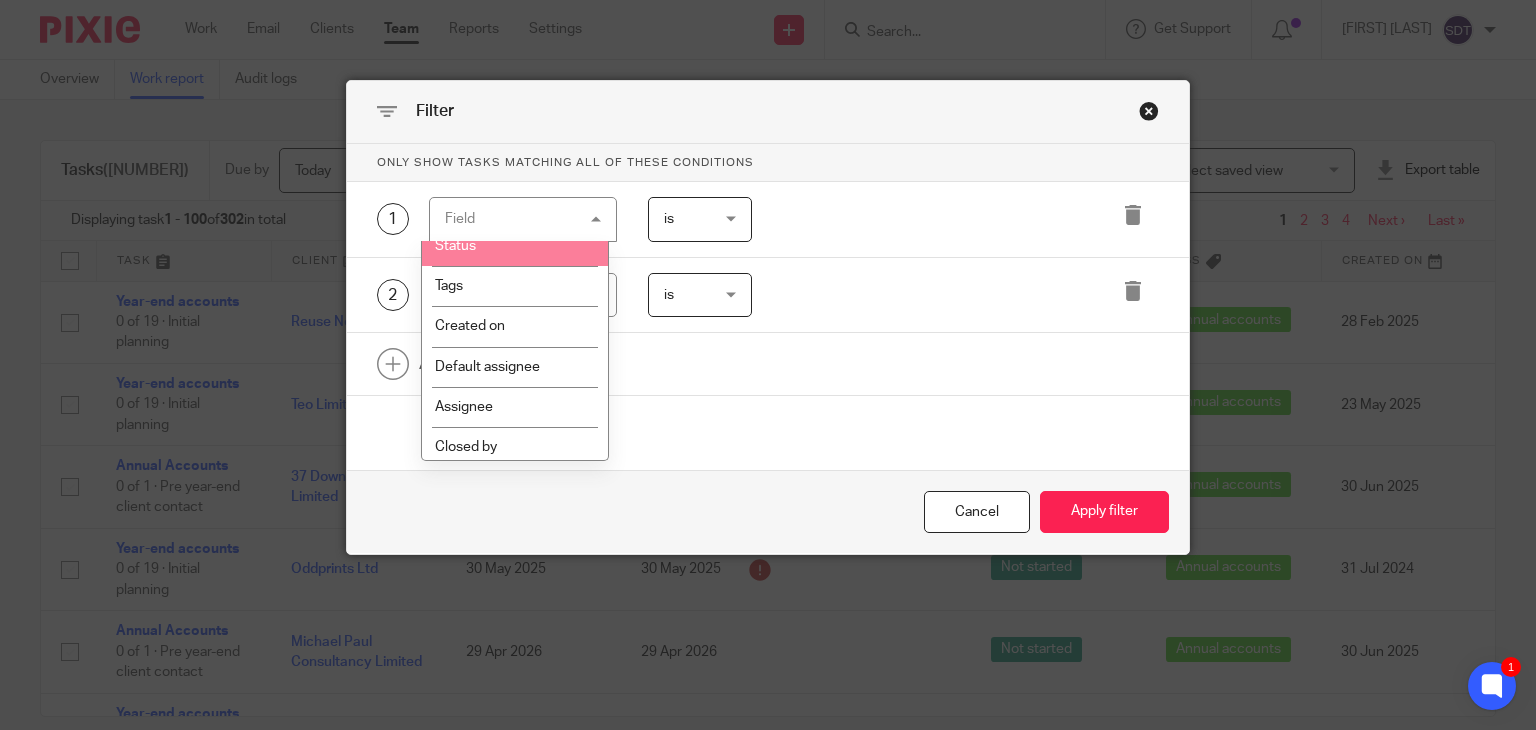 click on "Status" at bounding box center (515, 246) 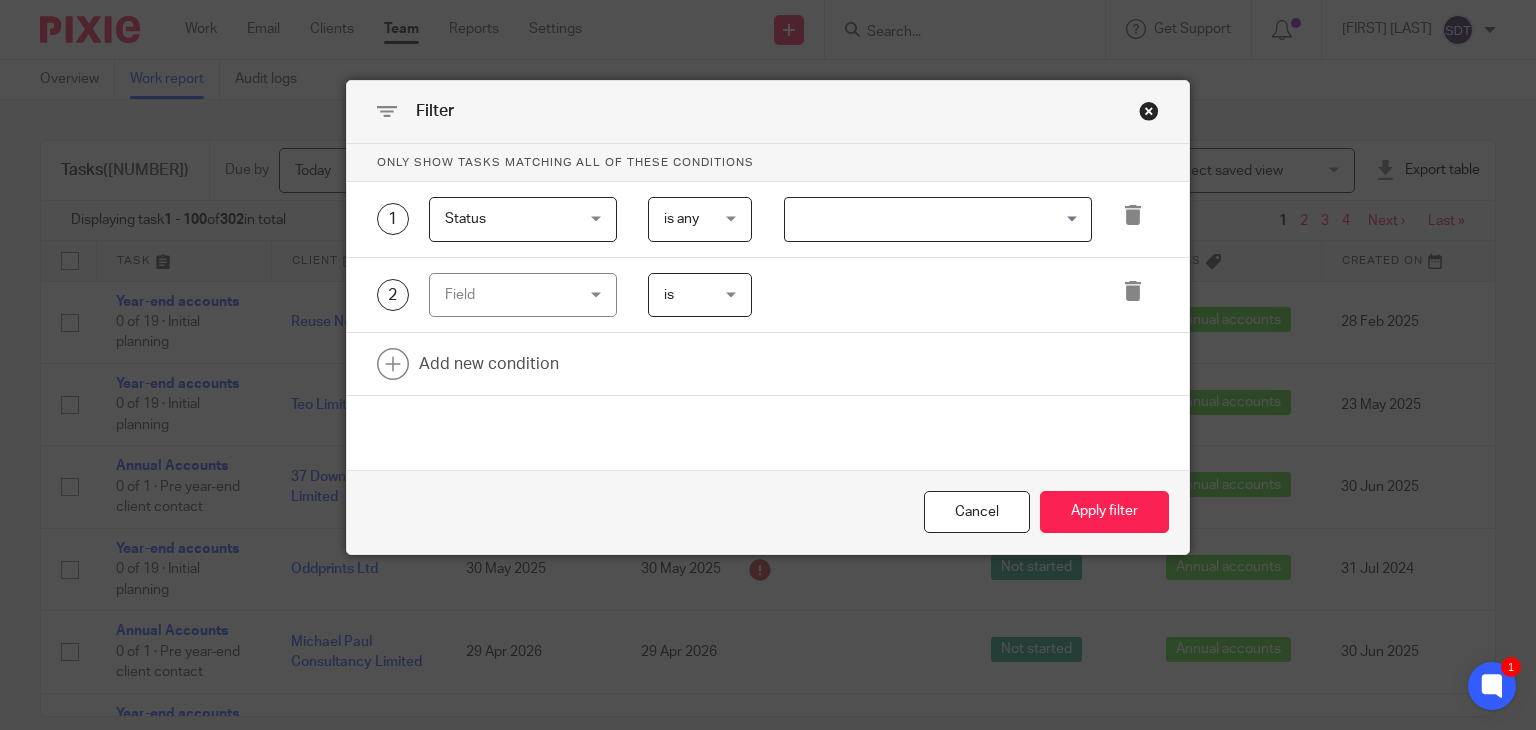 click on "is any
is any" at bounding box center (700, 219) 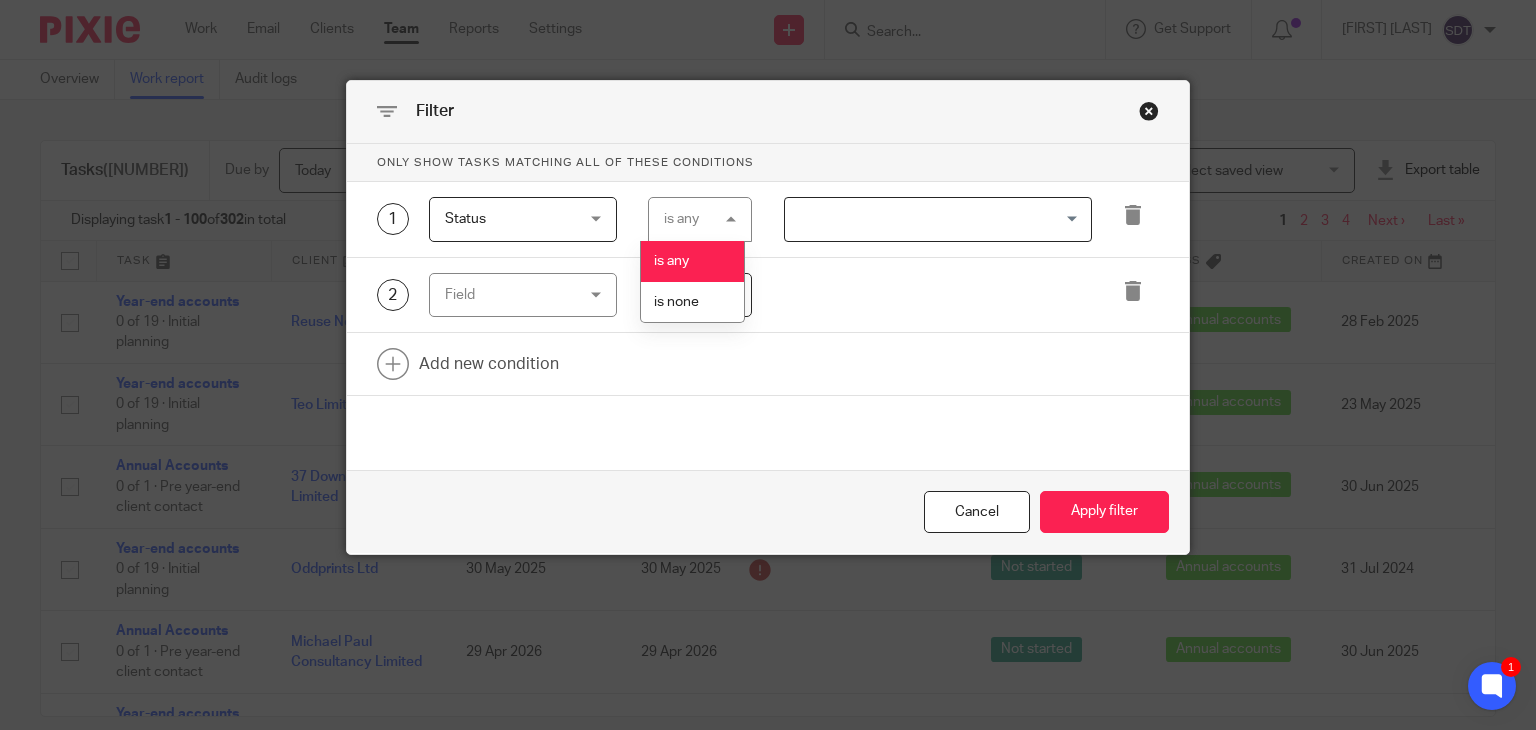 click on "is any" at bounding box center [692, 261] 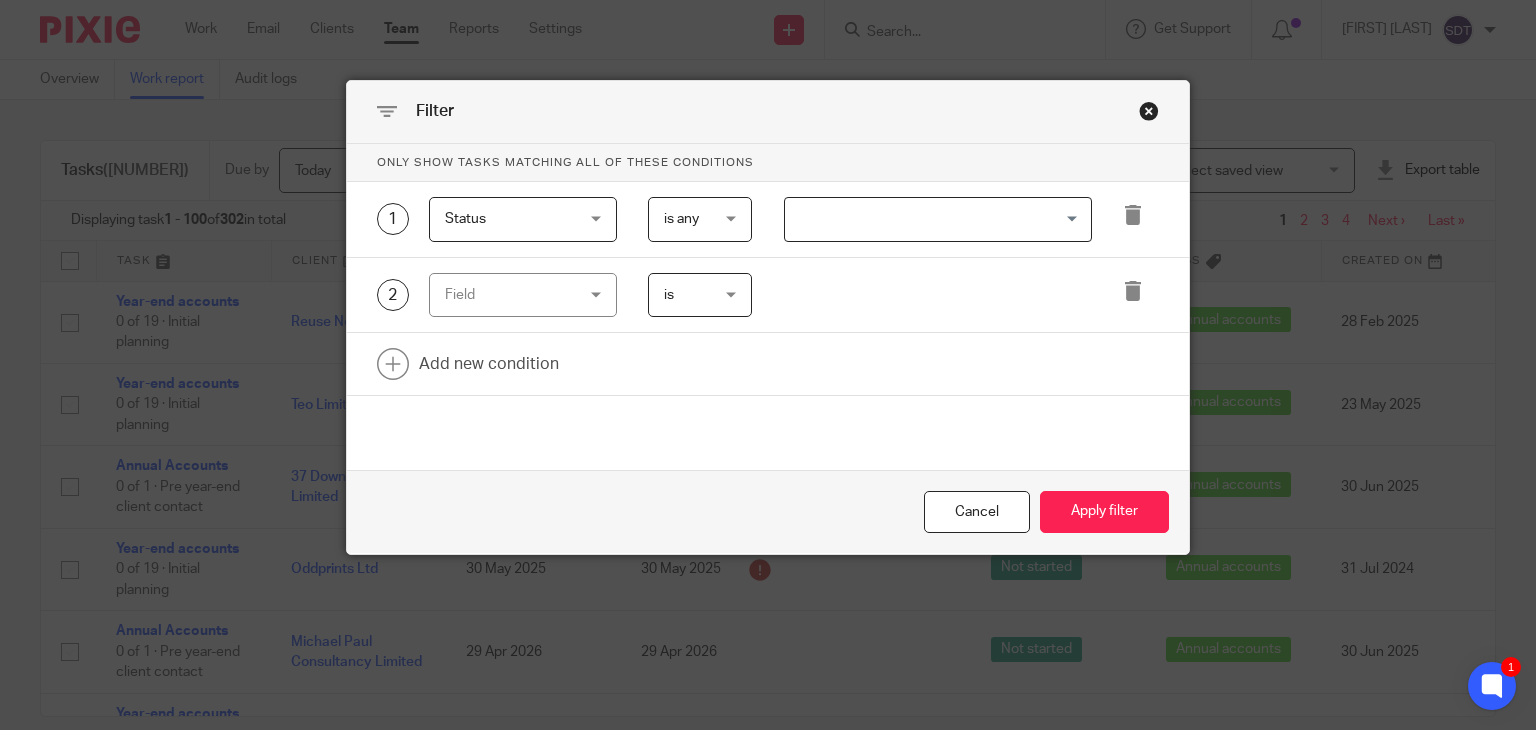 click on "1
Status
Status
Task fields
Due by date
Status
Tags
Created on
Default assignee
Assignee
Closed by
Closed on
Template
Client name
Due by
Overdue
Task name
Client fields
Client name
Client manager
Client Internal Reference
Company Reg. No.
Company incorporated on
Confirmation statement date
Confirmation statement due on
Accounts due on
Year end date
CH Authentication Code
PAYE - Accounts Office Ref.
Payroll Notes" at bounding box center [768, 220] 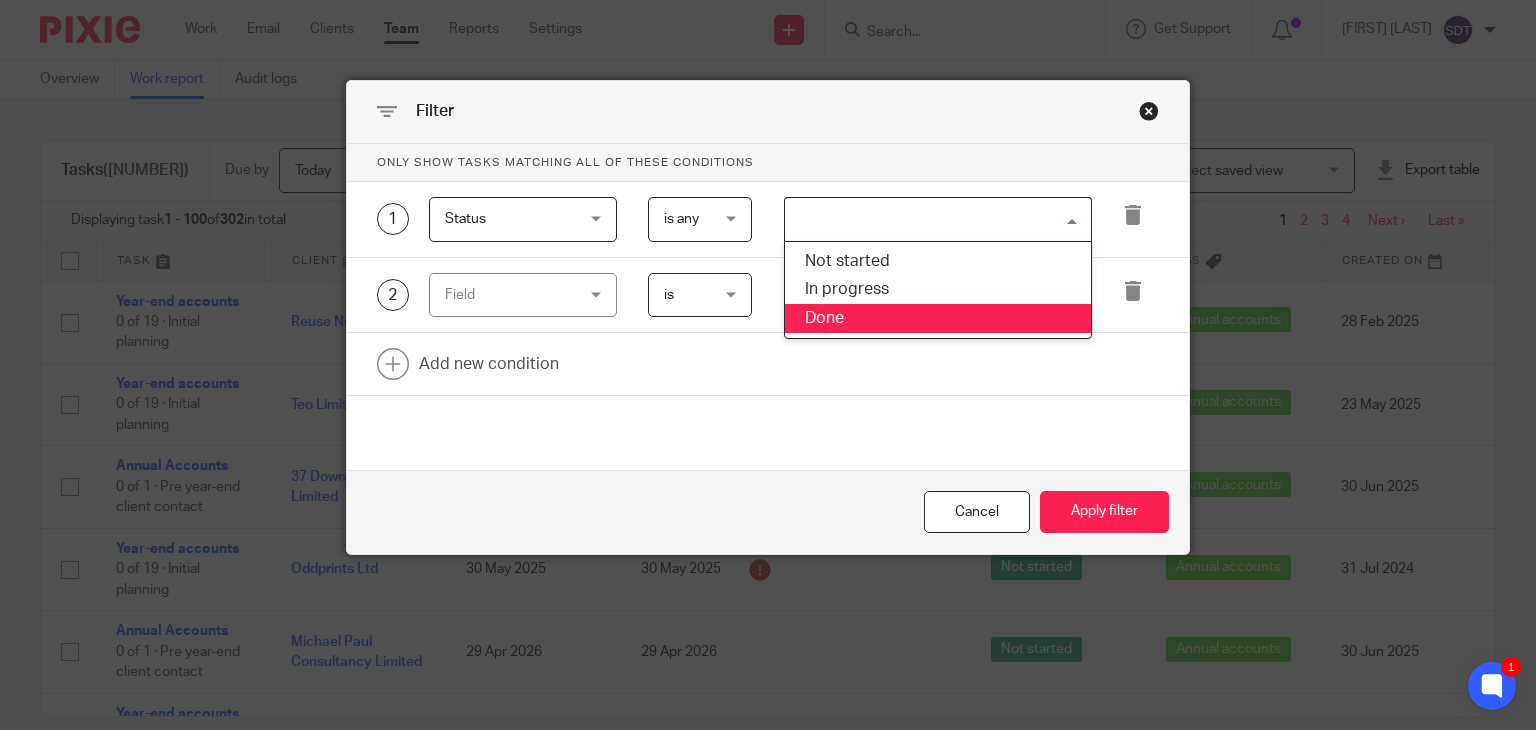 click on "Done" at bounding box center (938, 318) 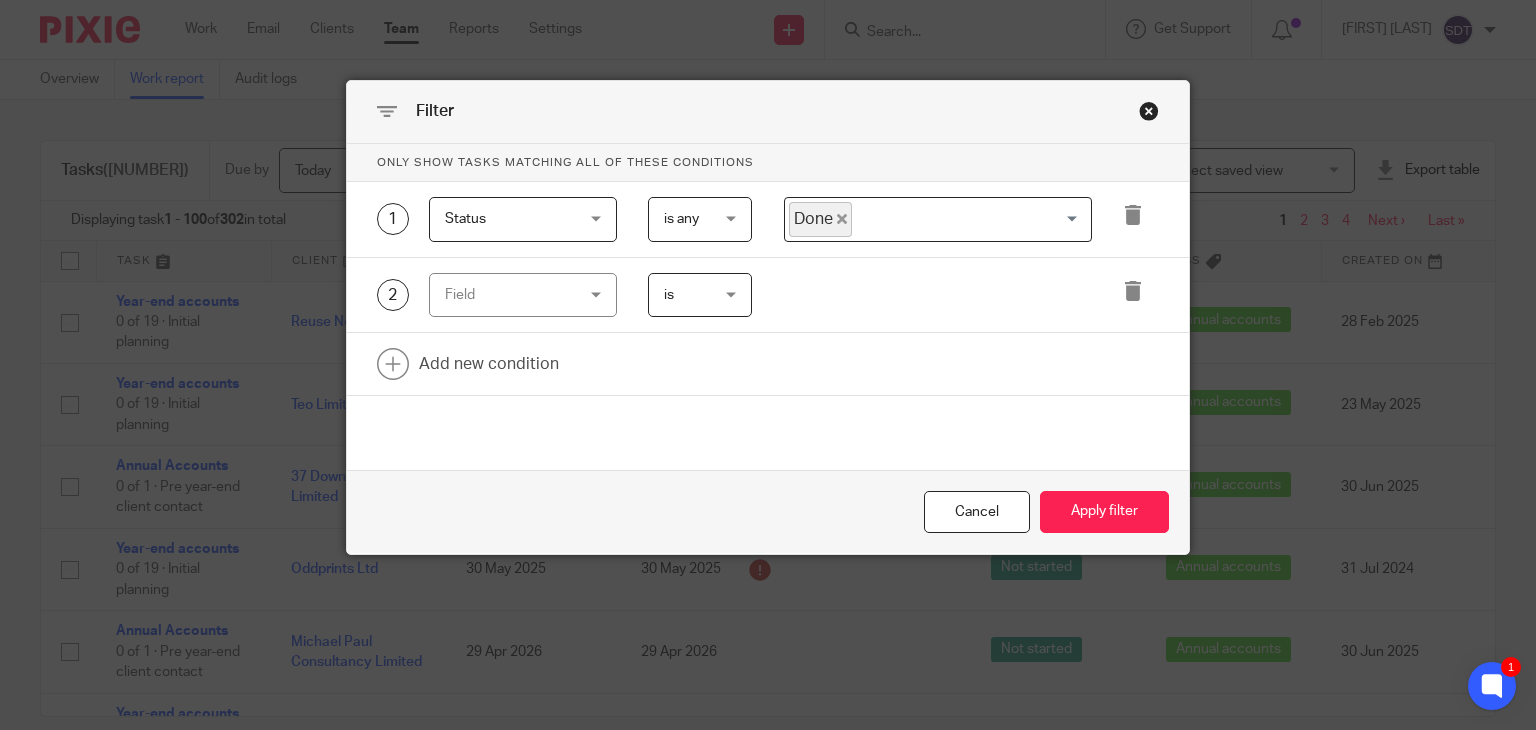 click on "is any
is any" at bounding box center [700, 219] 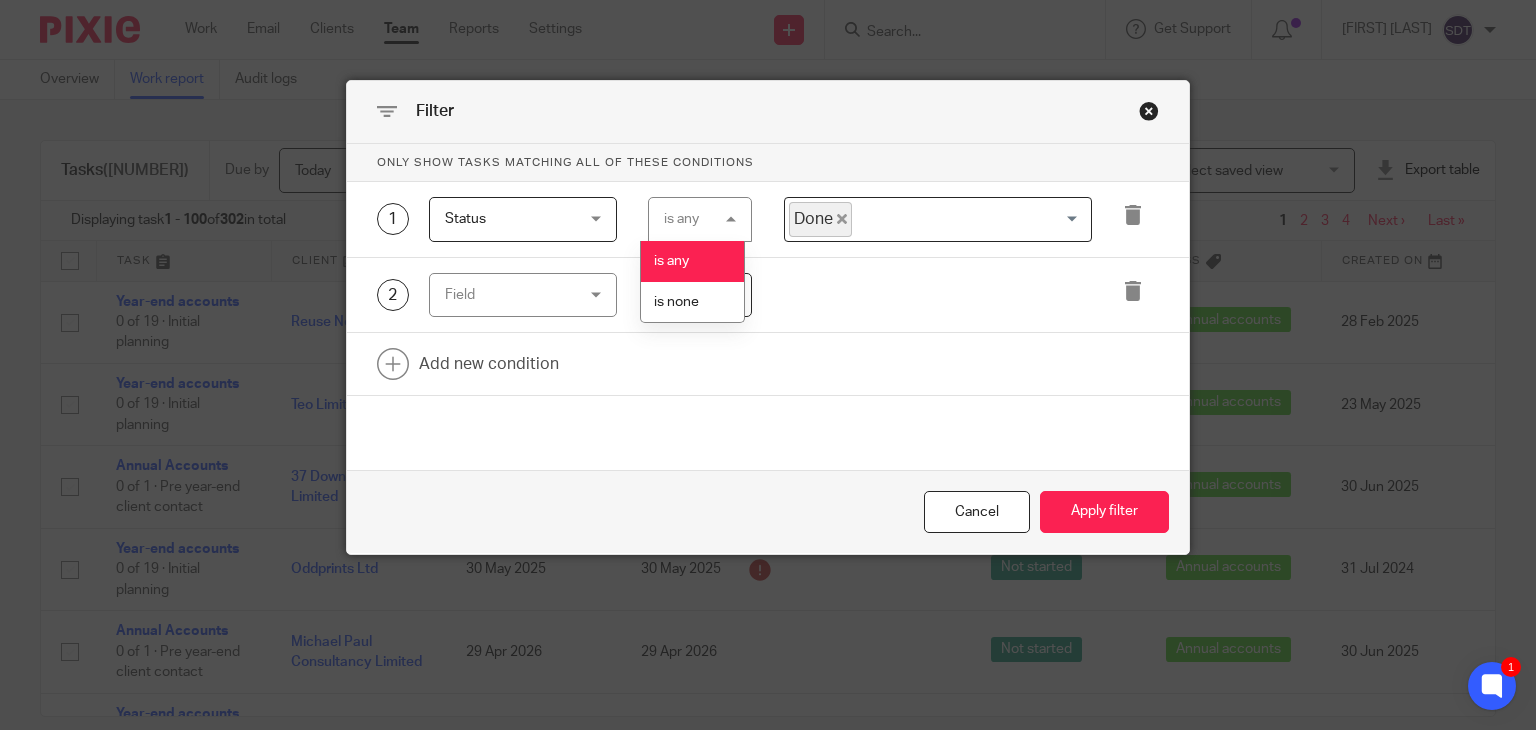 click on "is any
is any" at bounding box center (700, 219) 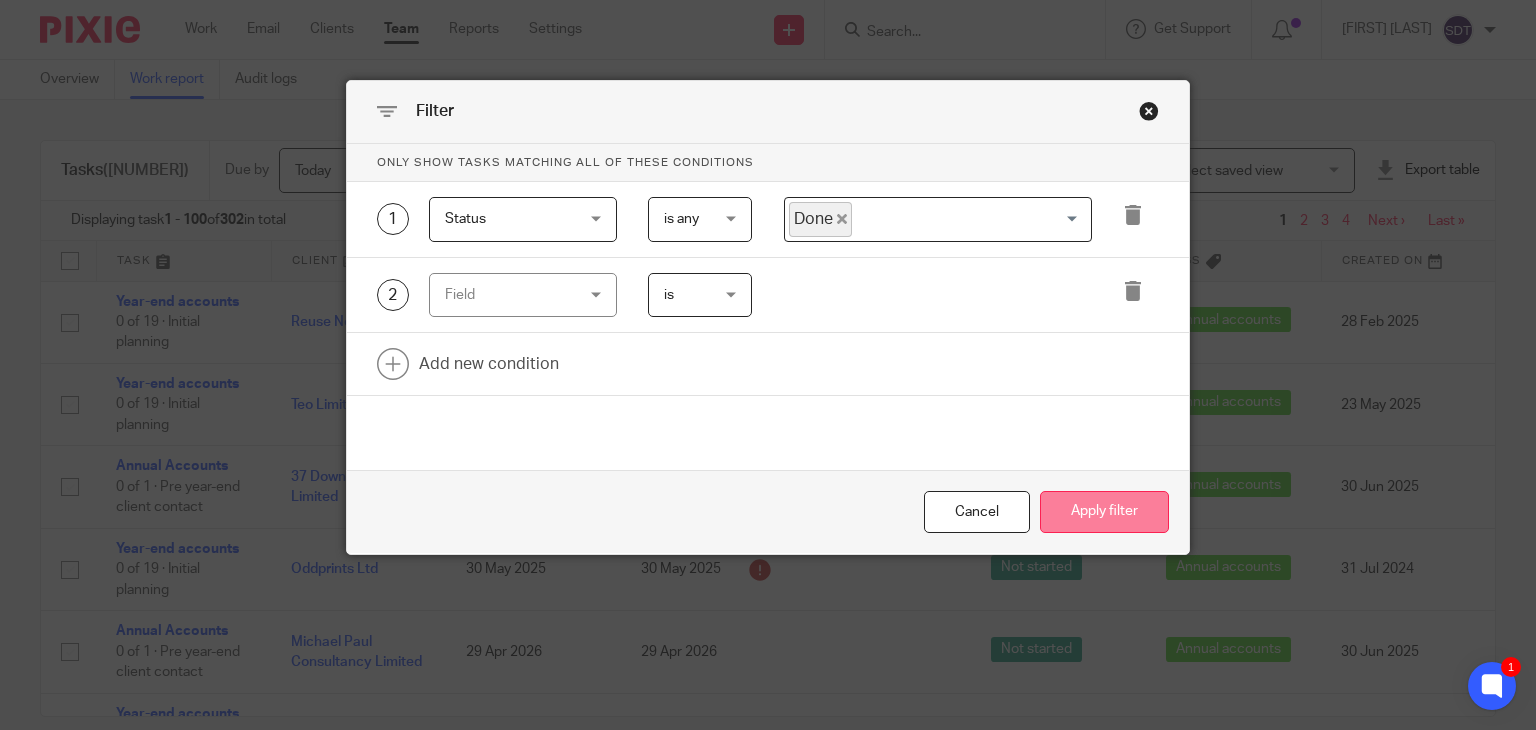 click on "Apply filter" at bounding box center [1104, 512] 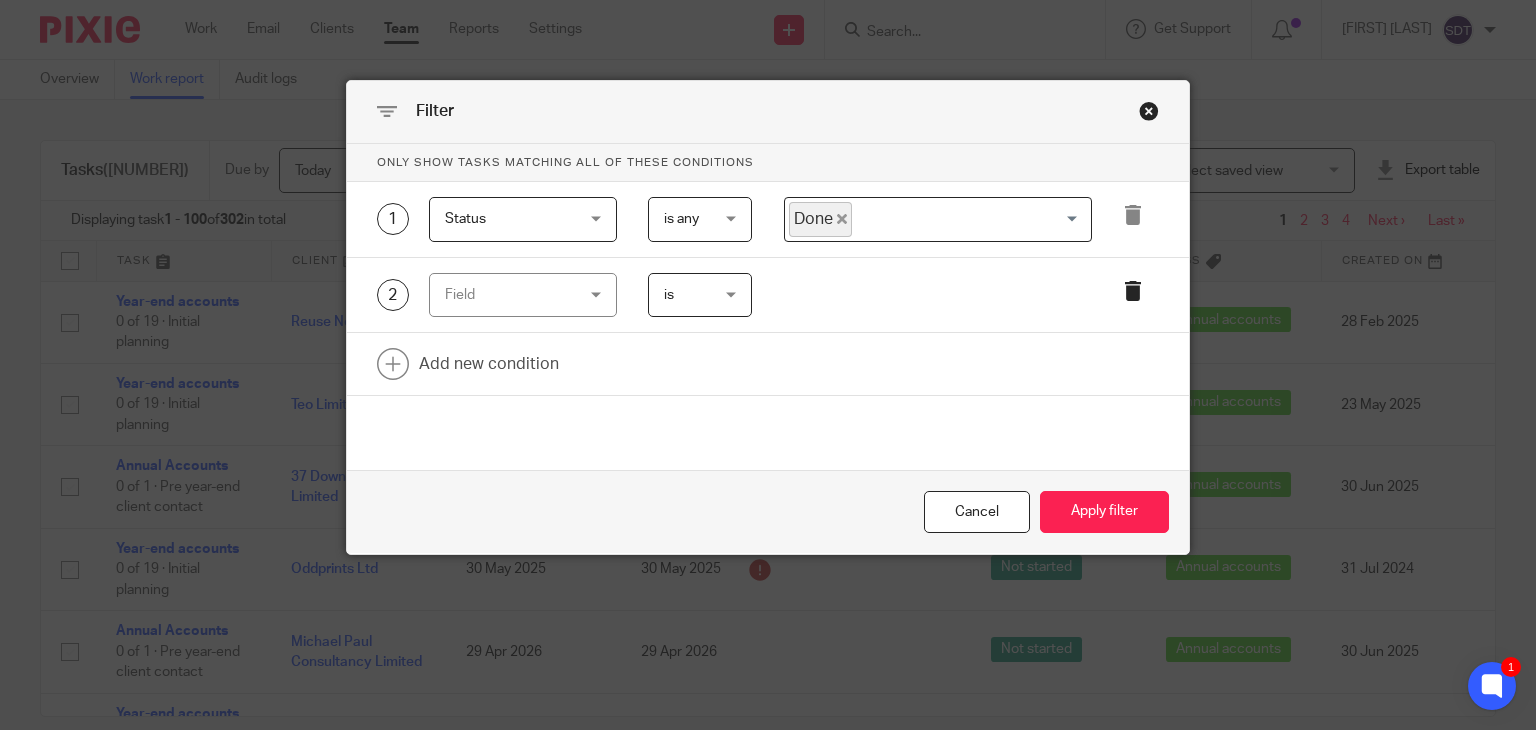 click at bounding box center (1133, 291) 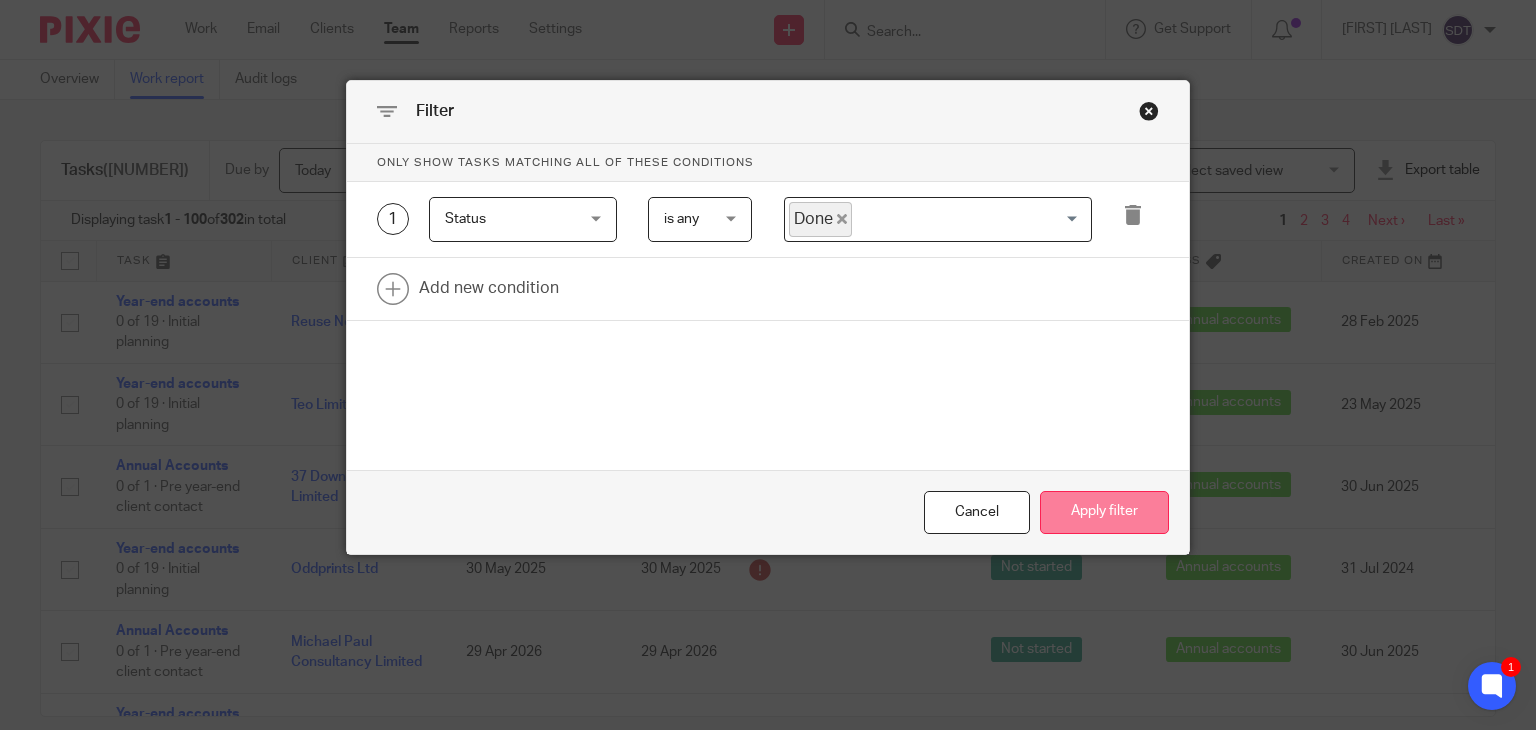 click on "Apply filter" at bounding box center (1104, 512) 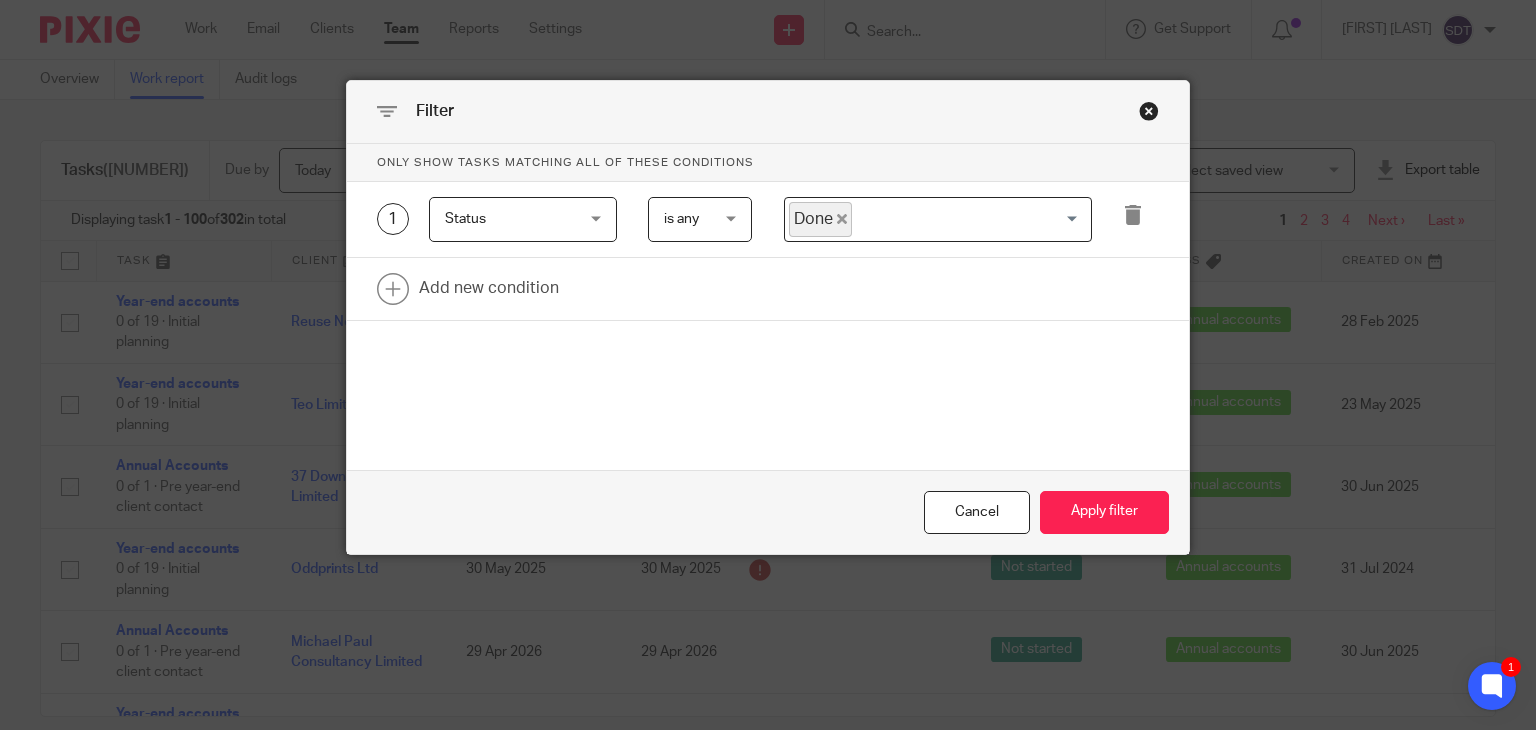 click on "is any" at bounding box center (699, 219) 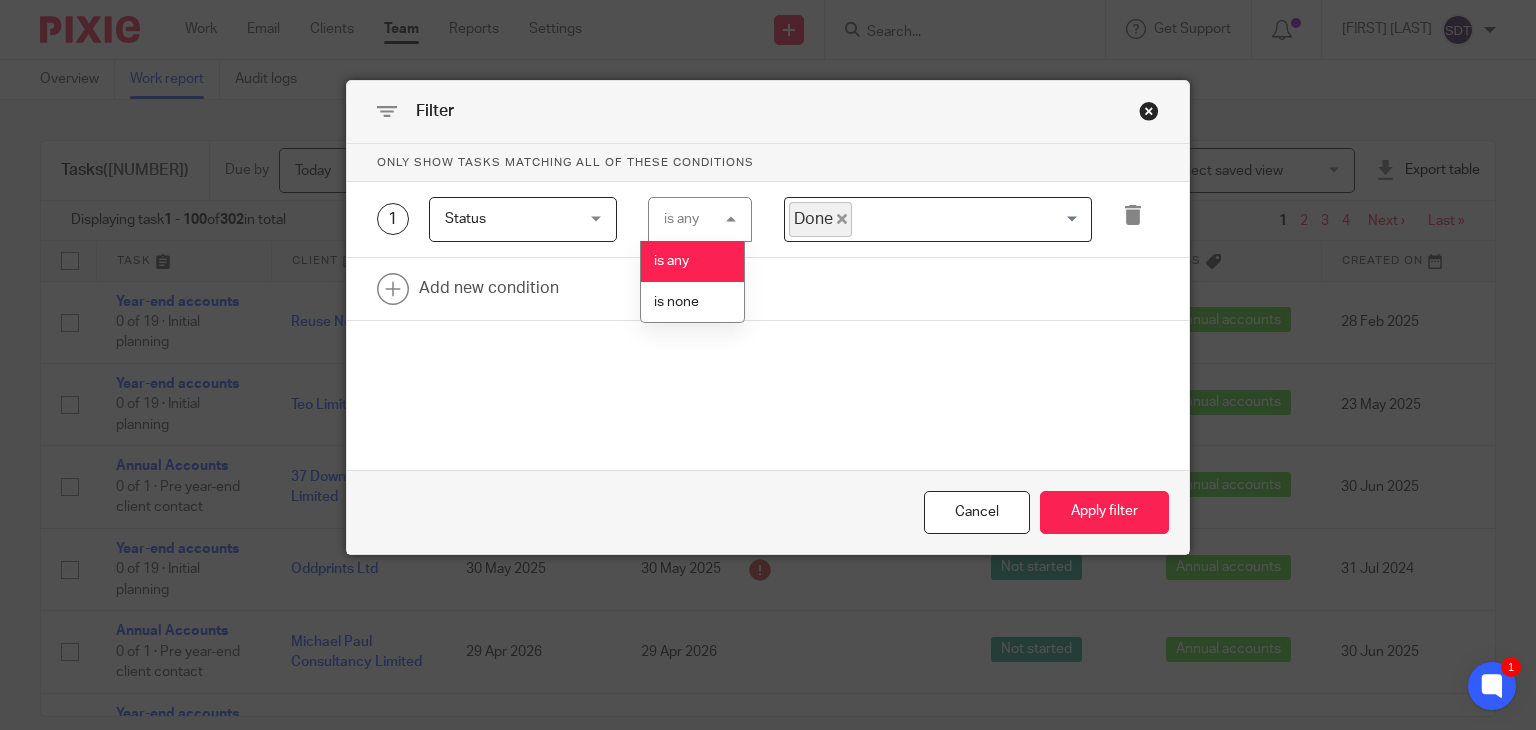 click on "is any
is any" at bounding box center (700, 219) 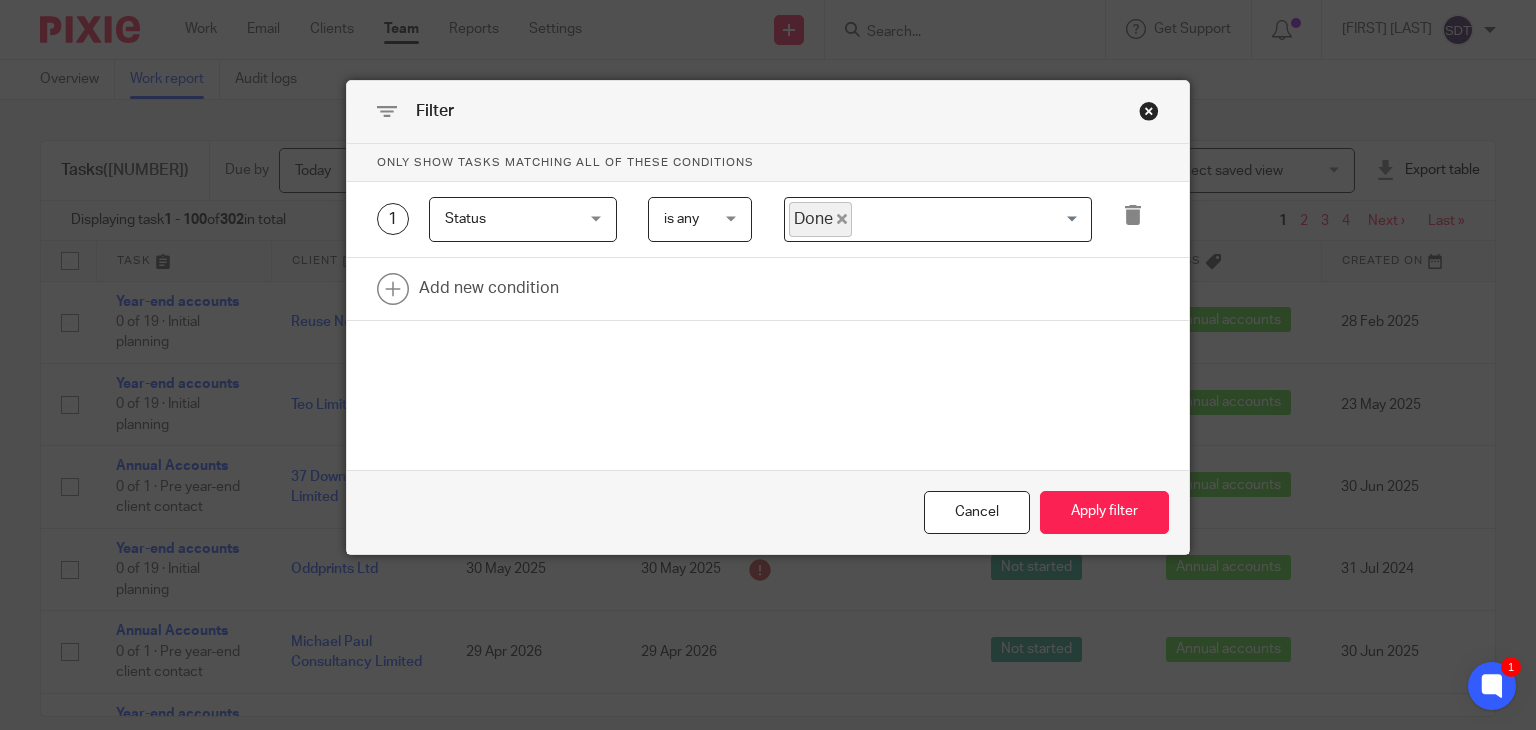 click on "Only show tasks matching all of these conditions
1
Status
Status
Task fields
Due by date
Status
Tags
Created on
Default assignee
Assignee
Closed by
Closed on
Template
Client name
Due by
Overdue
Task name
Client fields
Client name
Client manager
Client Internal Reference
Company Reg. No.
Company incorporated on
Confirmation statement date
Confirmation statement due on
Accounts due on
Year end date
CH Authentication Code
job_status" at bounding box center (768, 270) 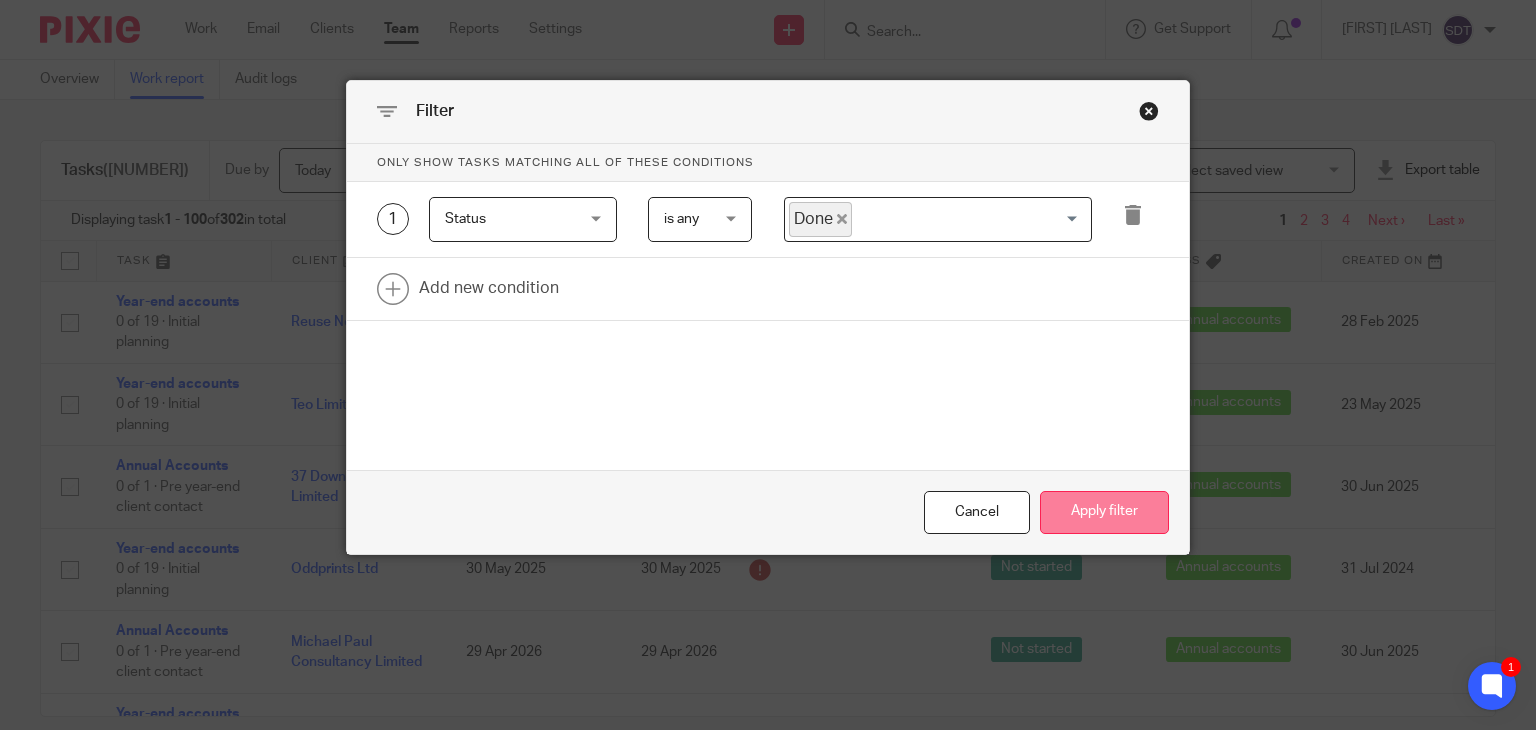 click on "Apply filter" at bounding box center [1104, 512] 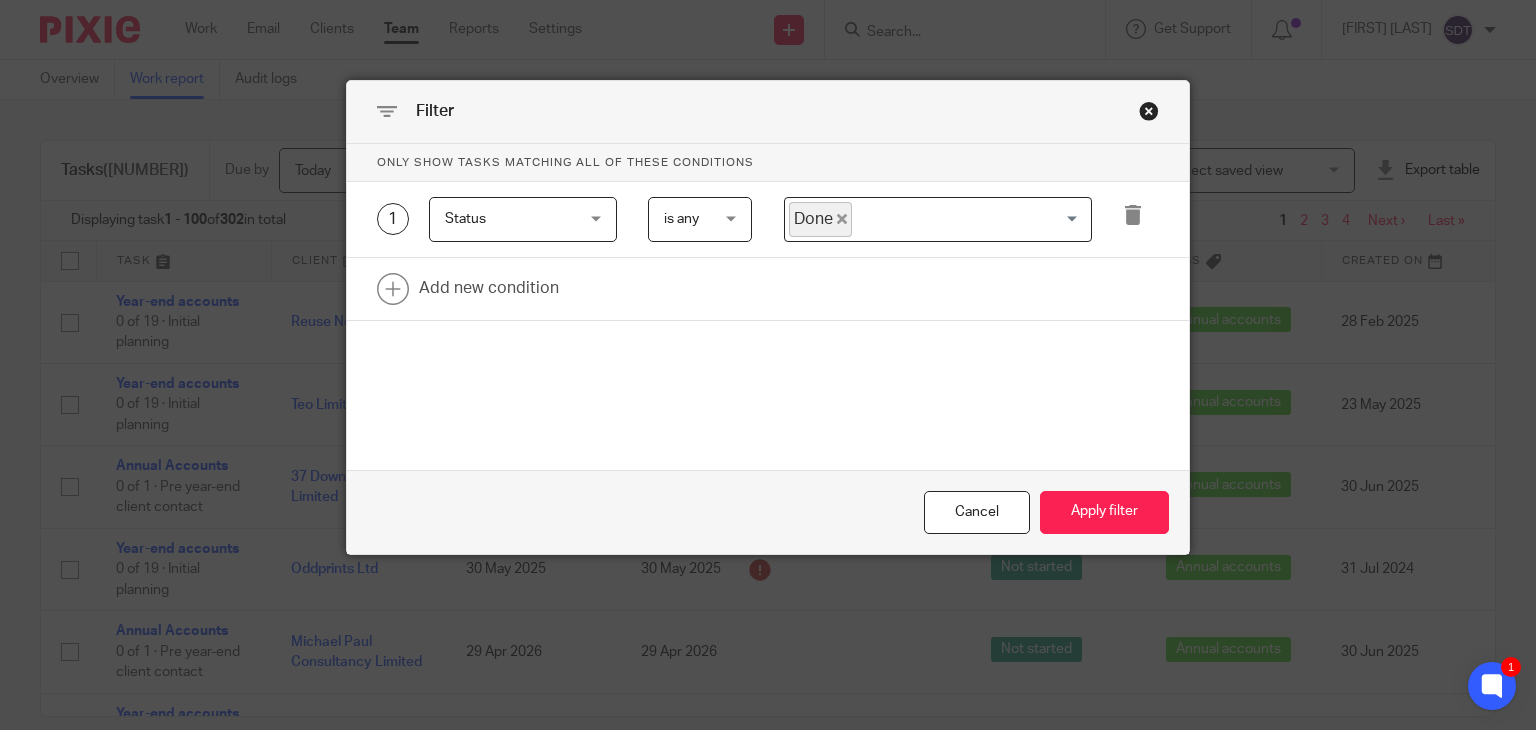 click at bounding box center [1149, 111] 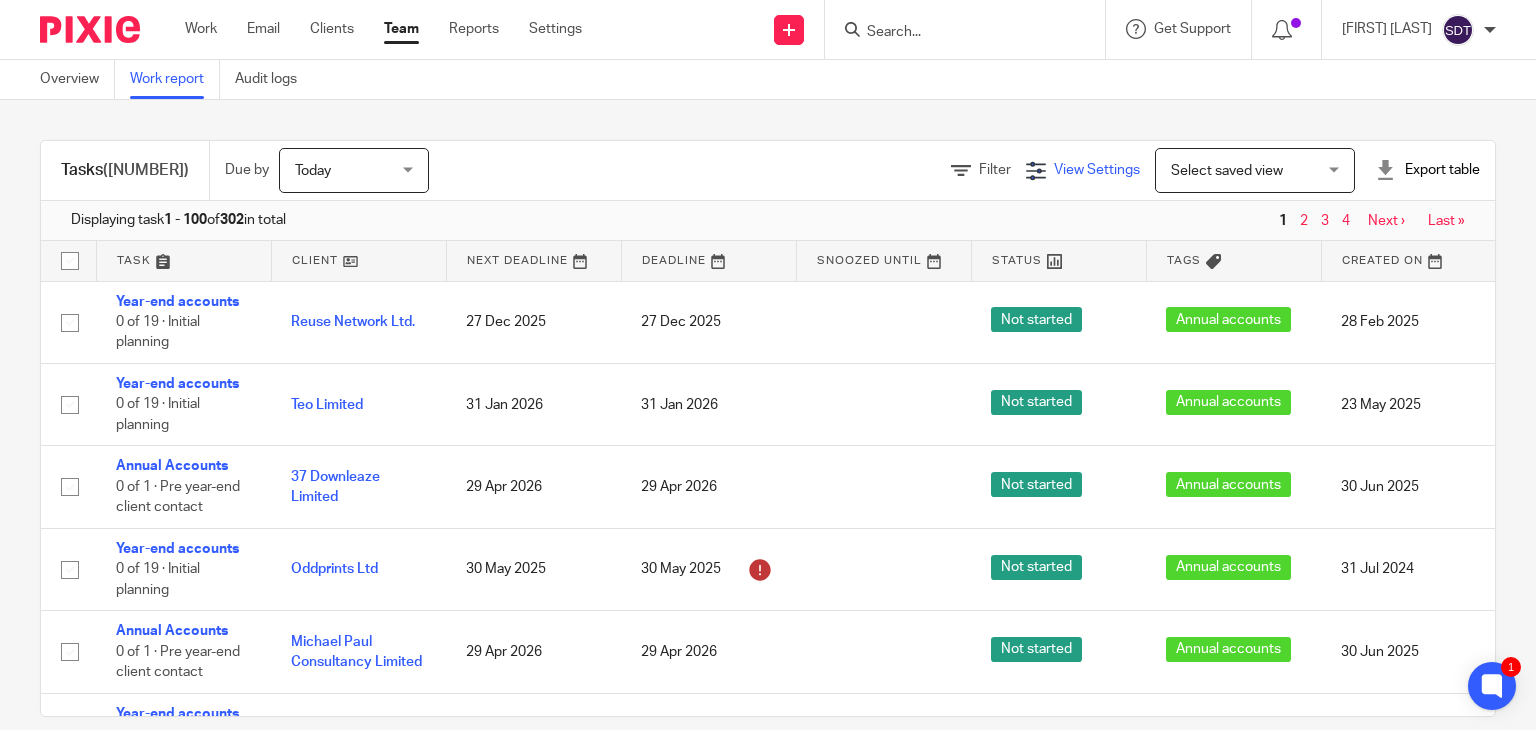 click on "View Settings" at bounding box center (1083, 170) 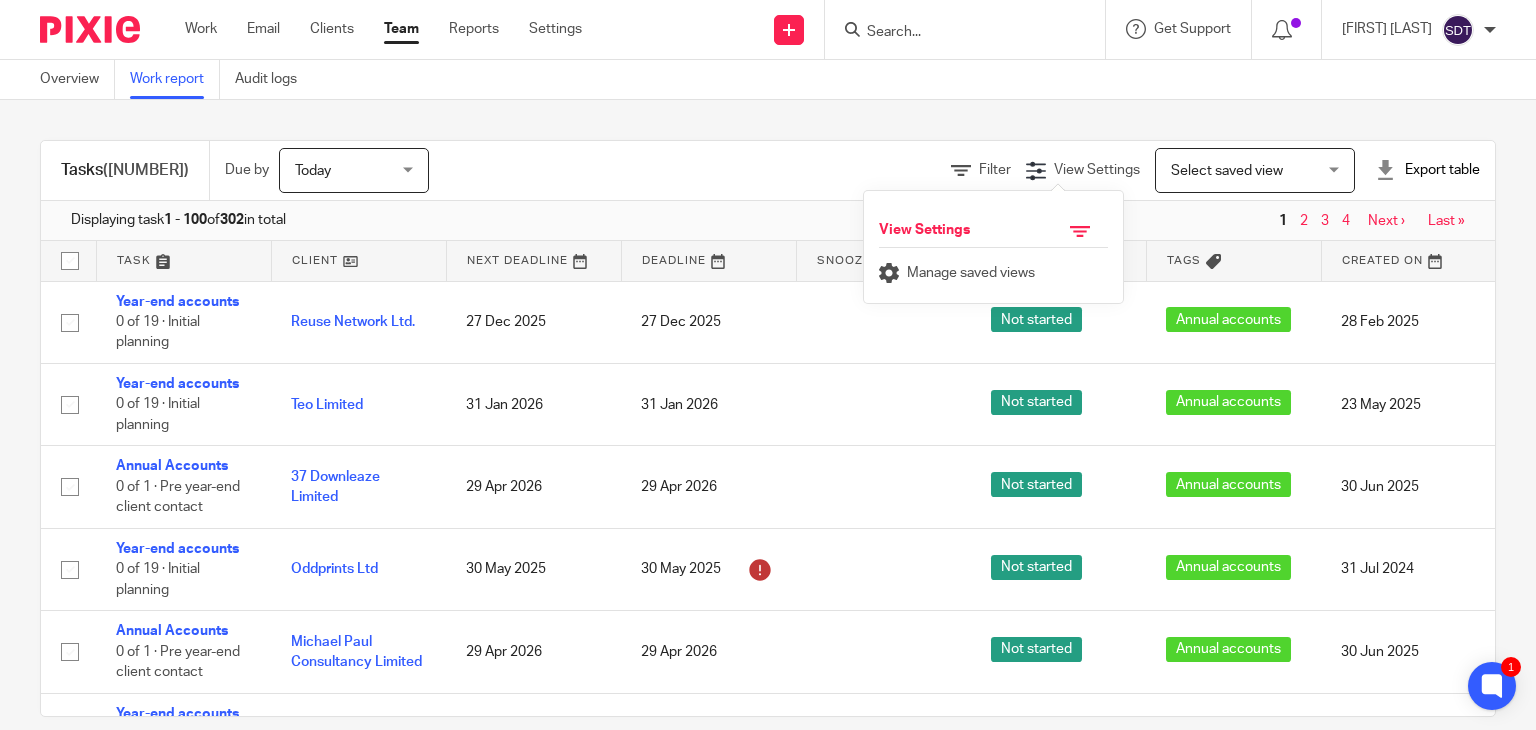 click on "Tasks
(302)    Due by
Today
Today
Today
Tomorrow
This week
Next week
This month
Next month
All
today     Filter     View Settings   View Settings       Manage saved views
Select saved view
Select saved view
Select saved view
Export table
CSV format
Excel spreadsheet
Displaying task  1 - 100  of  302  in total
1
2   3   4   Next ›   Last »       Task     Client     Next Deadline     Deadline     Snoozed Until     Status   Tags     Created On     Default Assignee     Assignee     Closed By     Closed On     Template       Year-end accounts
0
of
19 ·
Initial planning
Reuse Network Ltd." at bounding box center [768, 415] 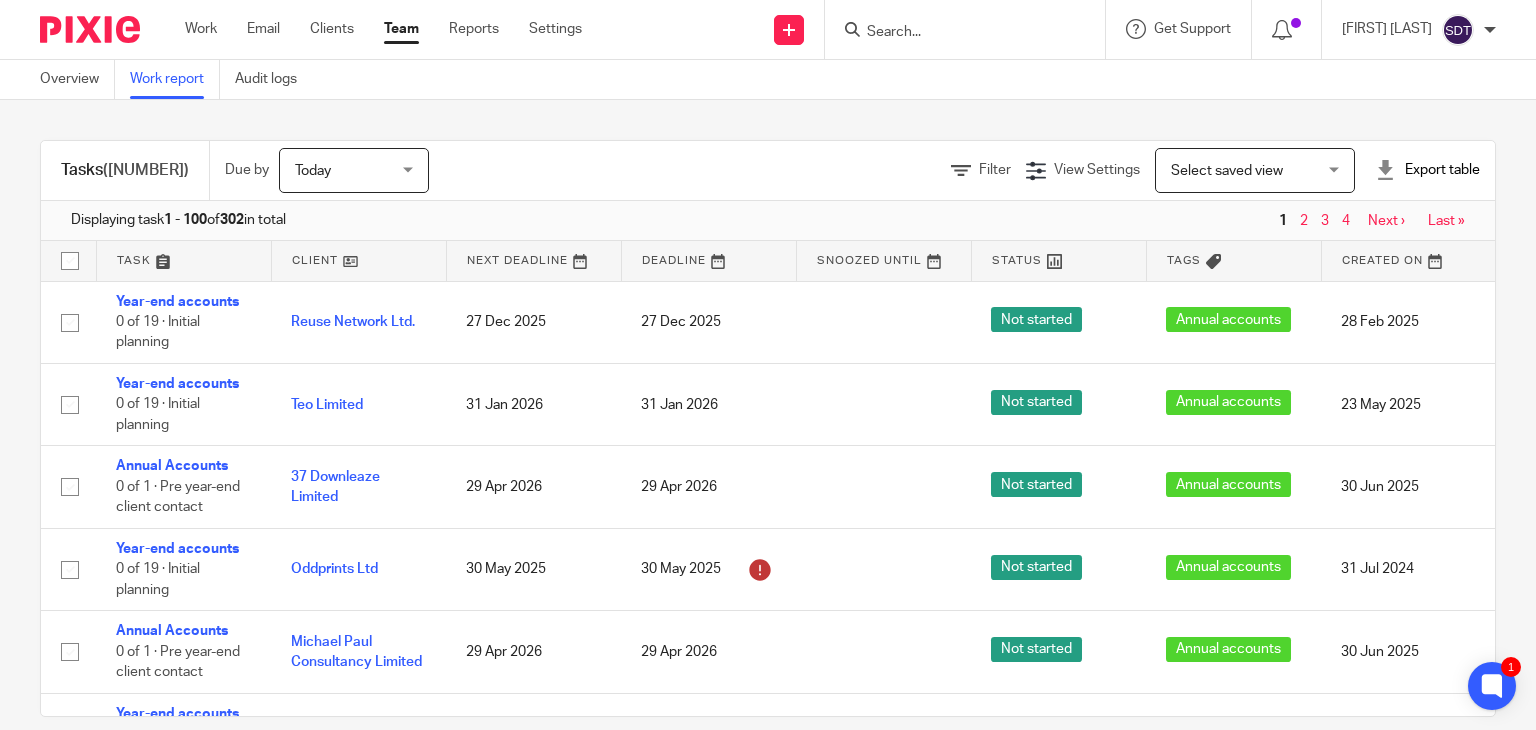 click on "Today" at bounding box center (348, 170) 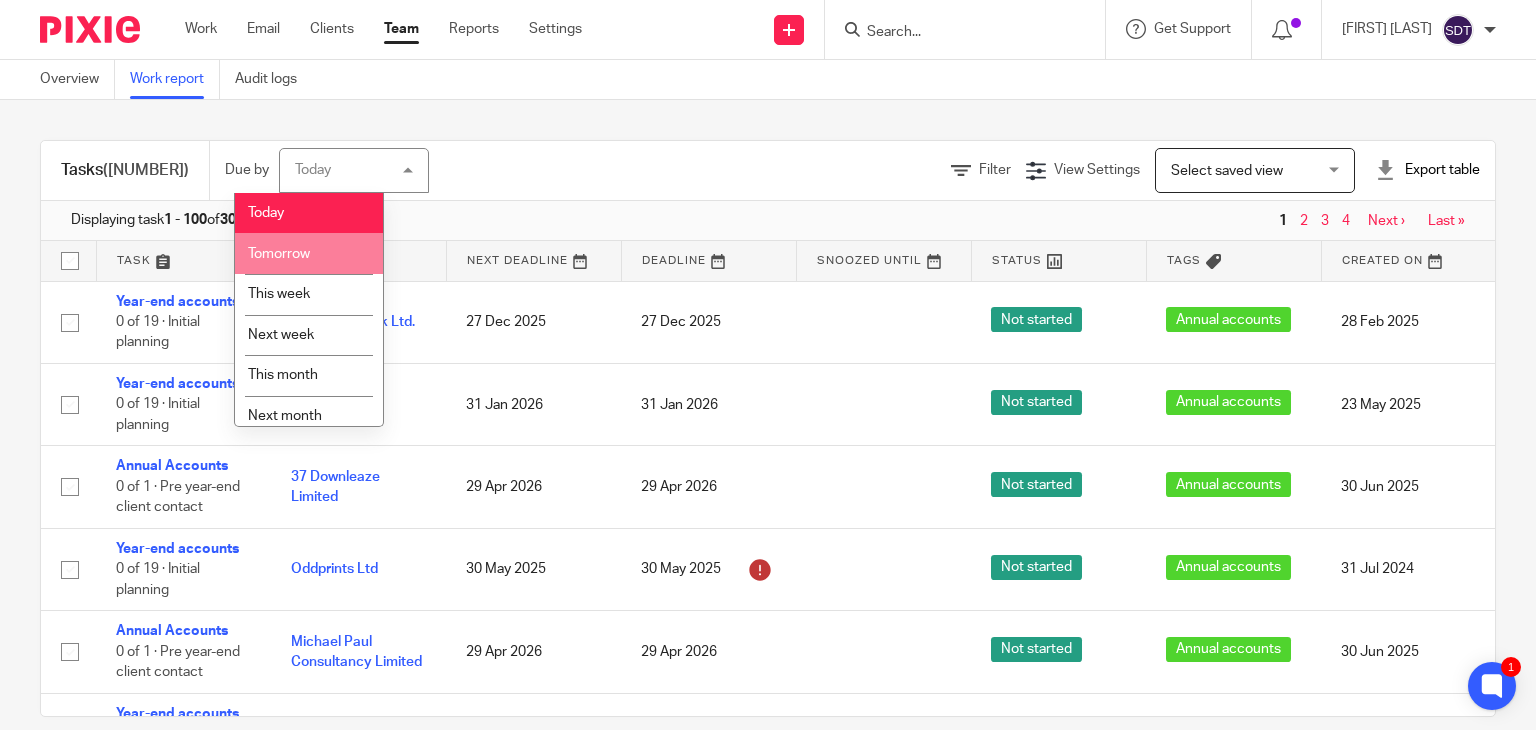 scroll, scrollTop: 53, scrollLeft: 0, axis: vertical 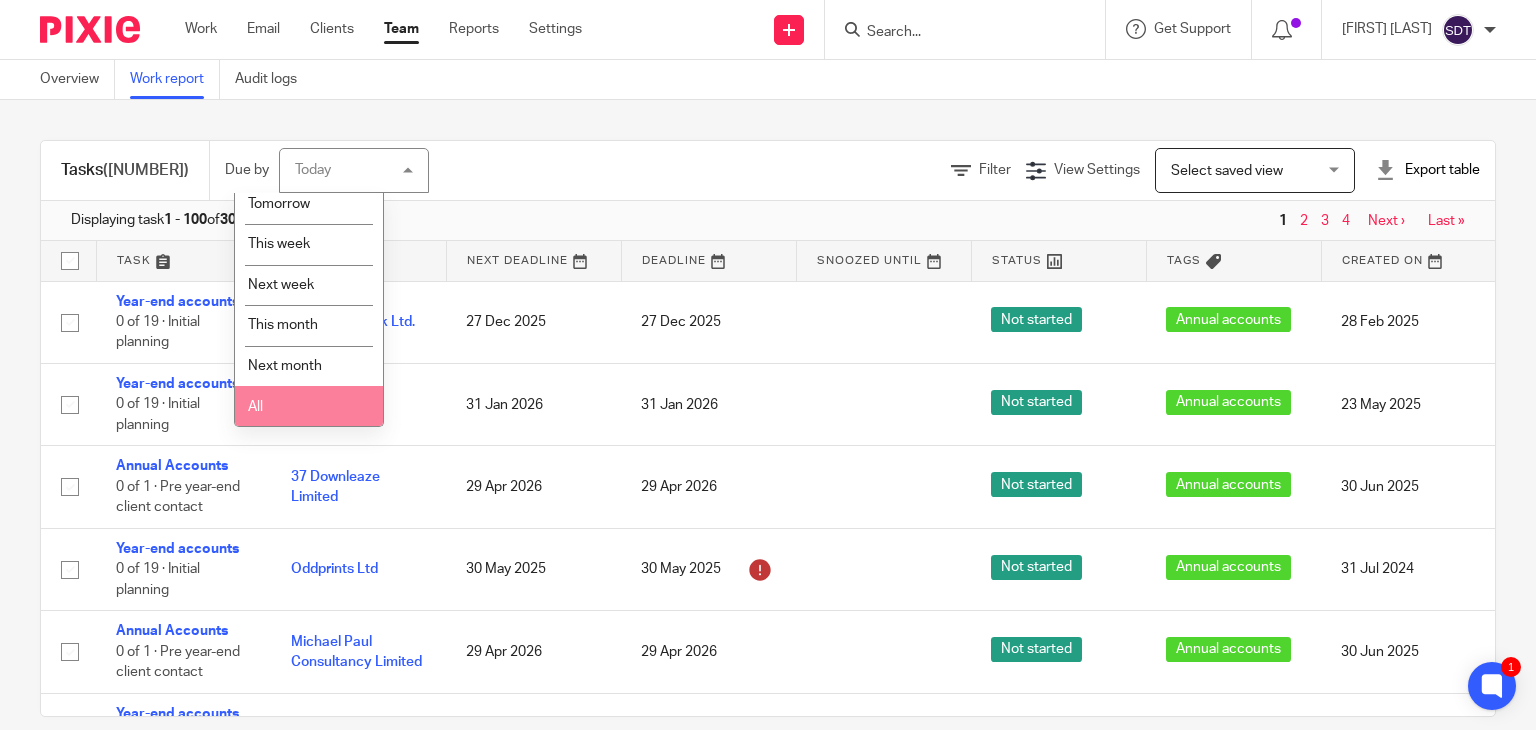 click on "All" at bounding box center [309, 406] 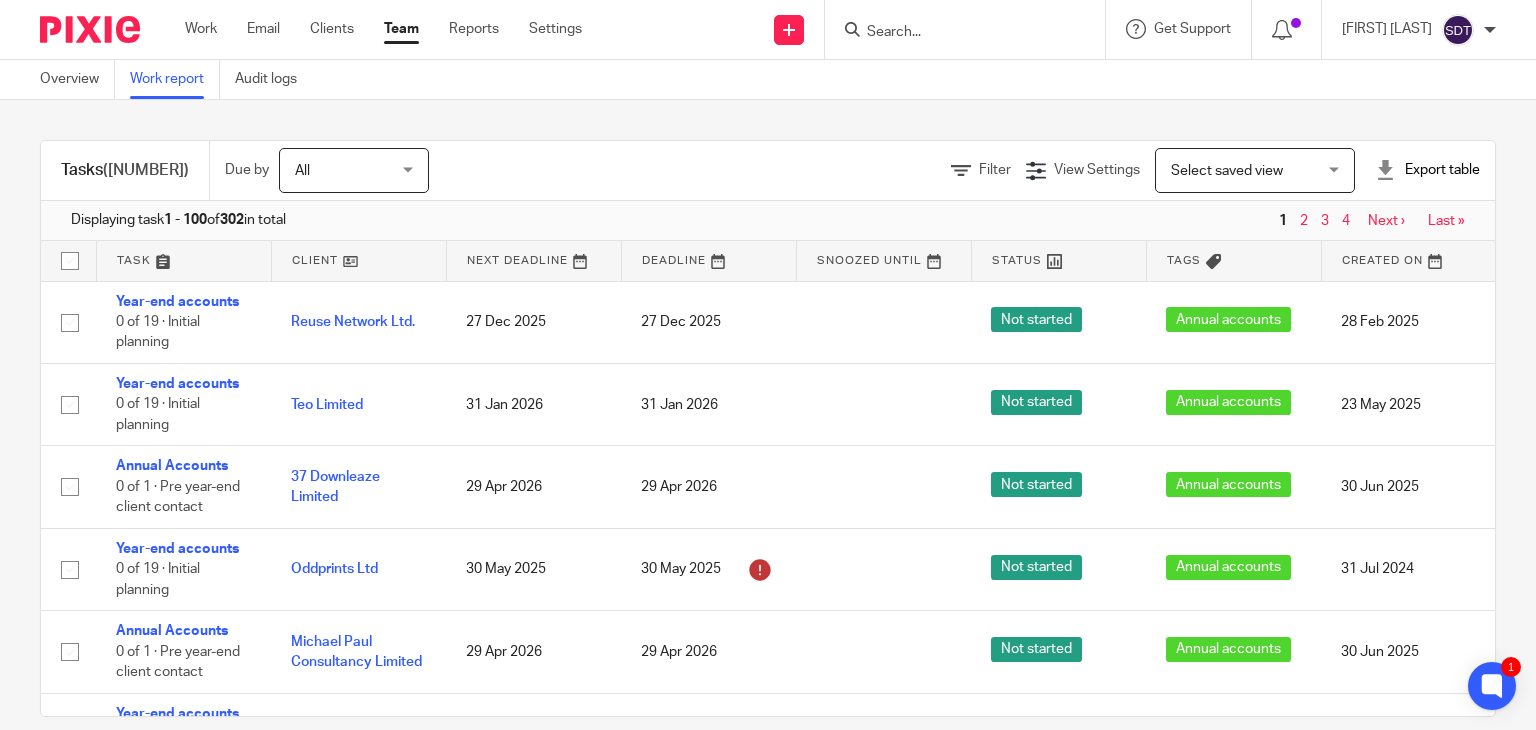 click on "Filter     View Settings   View Settings       Manage saved views
Select saved view
Select saved view
Select saved view
Export table
CSV format
Excel spreadsheet" at bounding box center (979, 170) 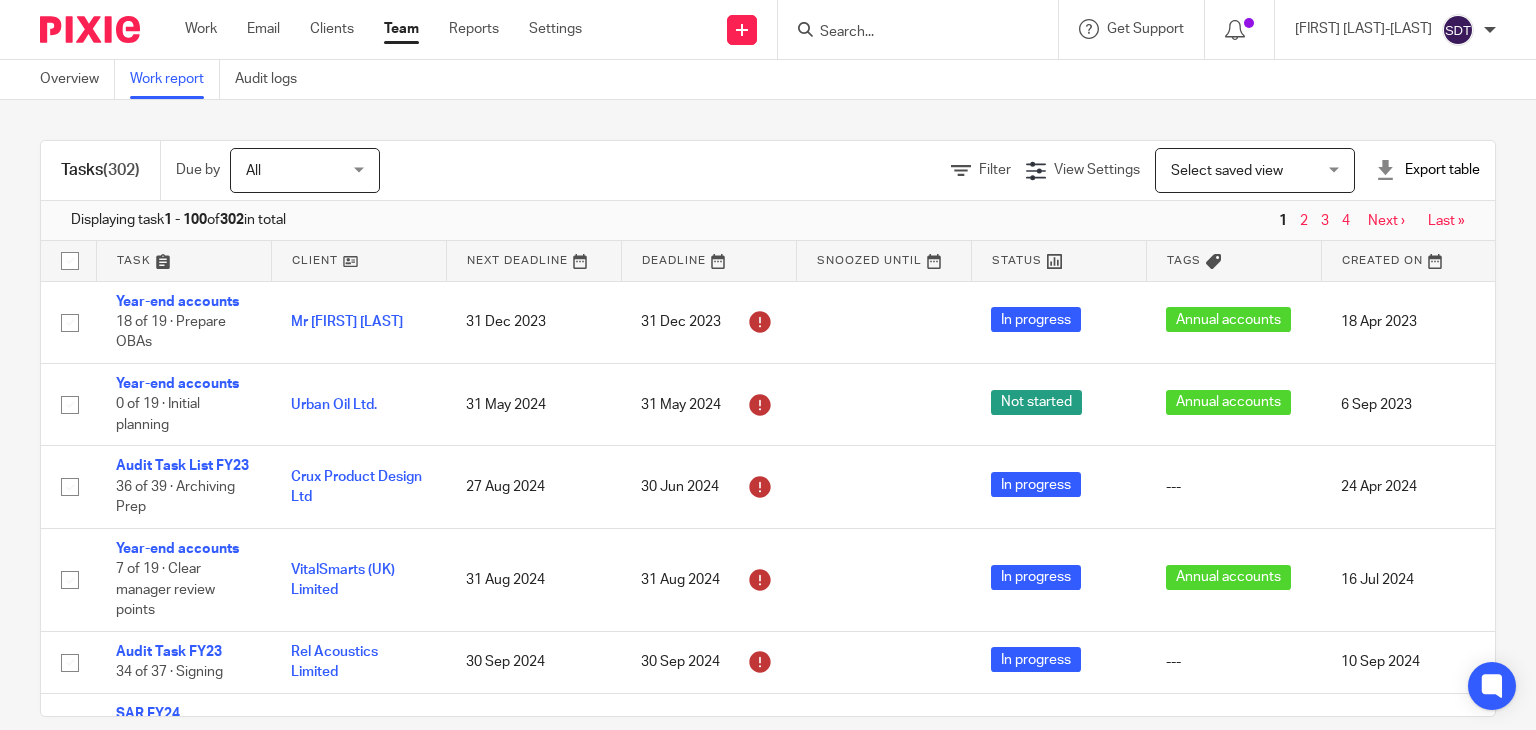 scroll, scrollTop: 0, scrollLeft: 0, axis: both 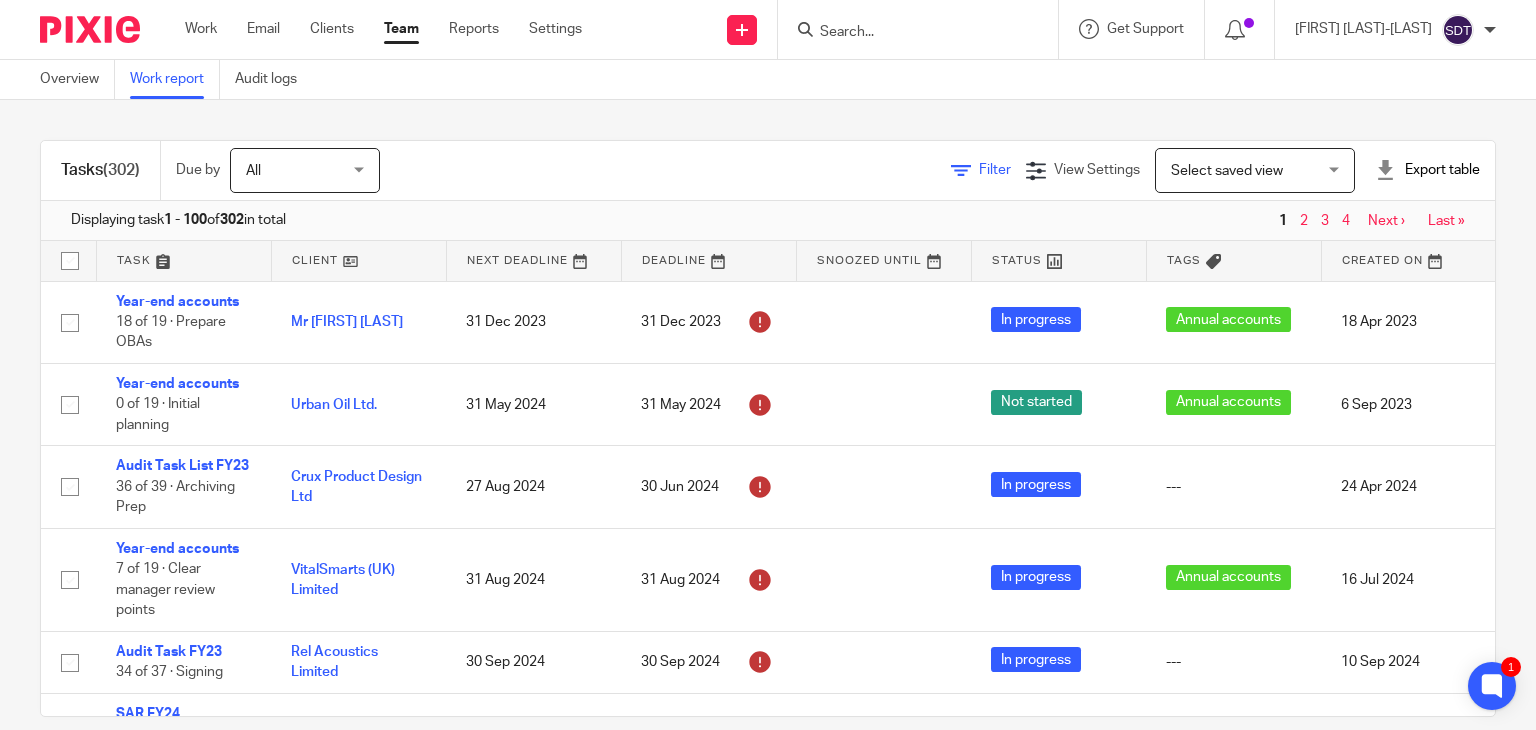 click 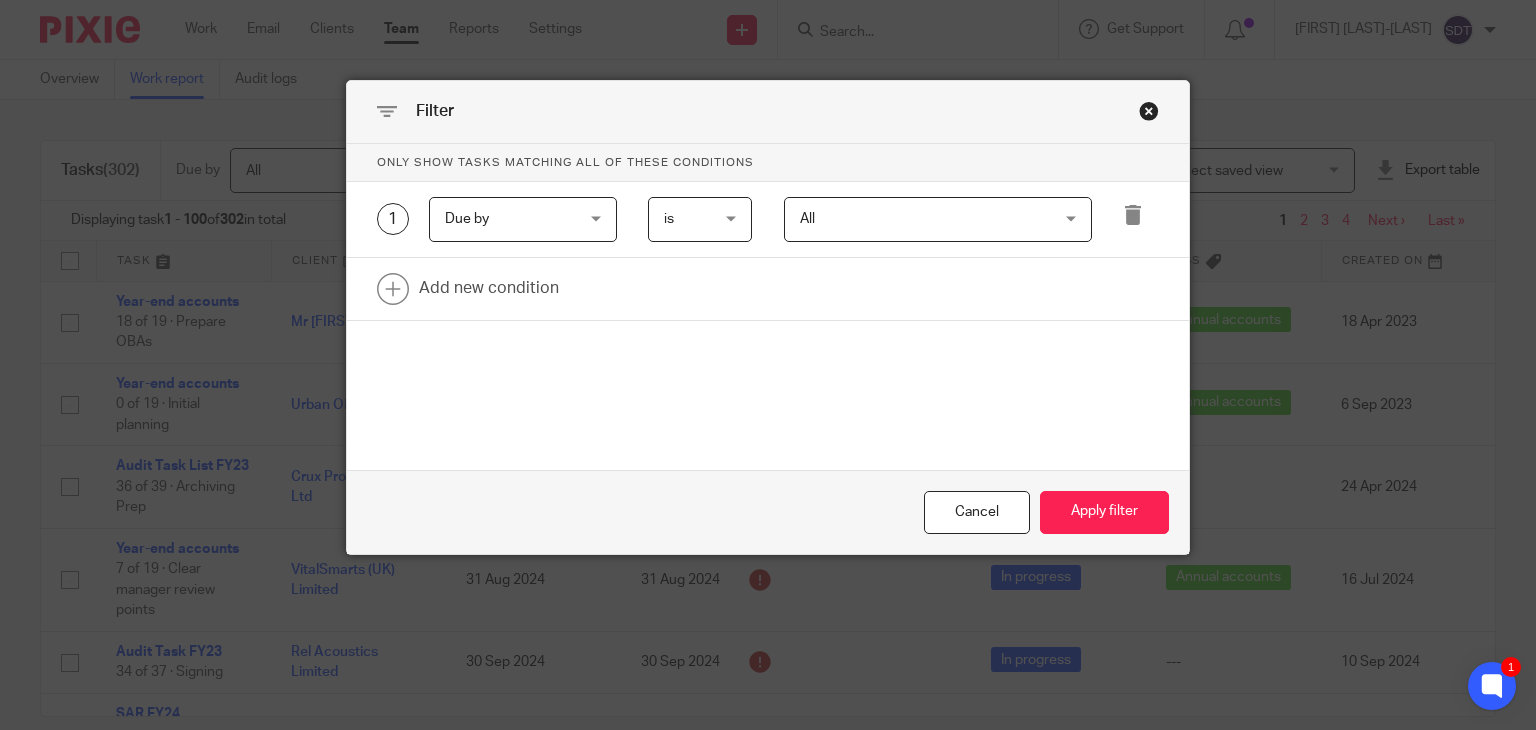 click on "Due by
Due by" at bounding box center [523, 219] 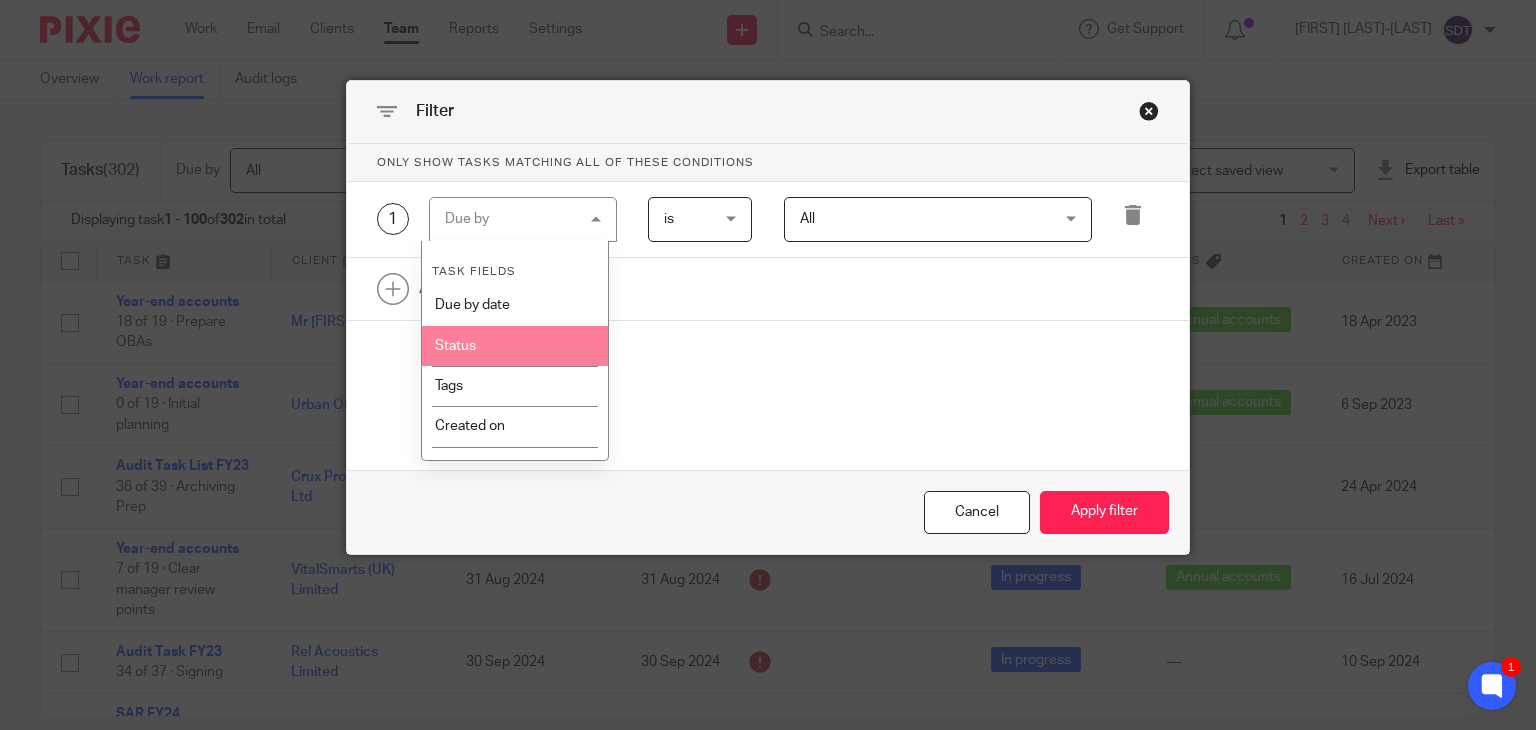 click on "Status" at bounding box center (515, 346) 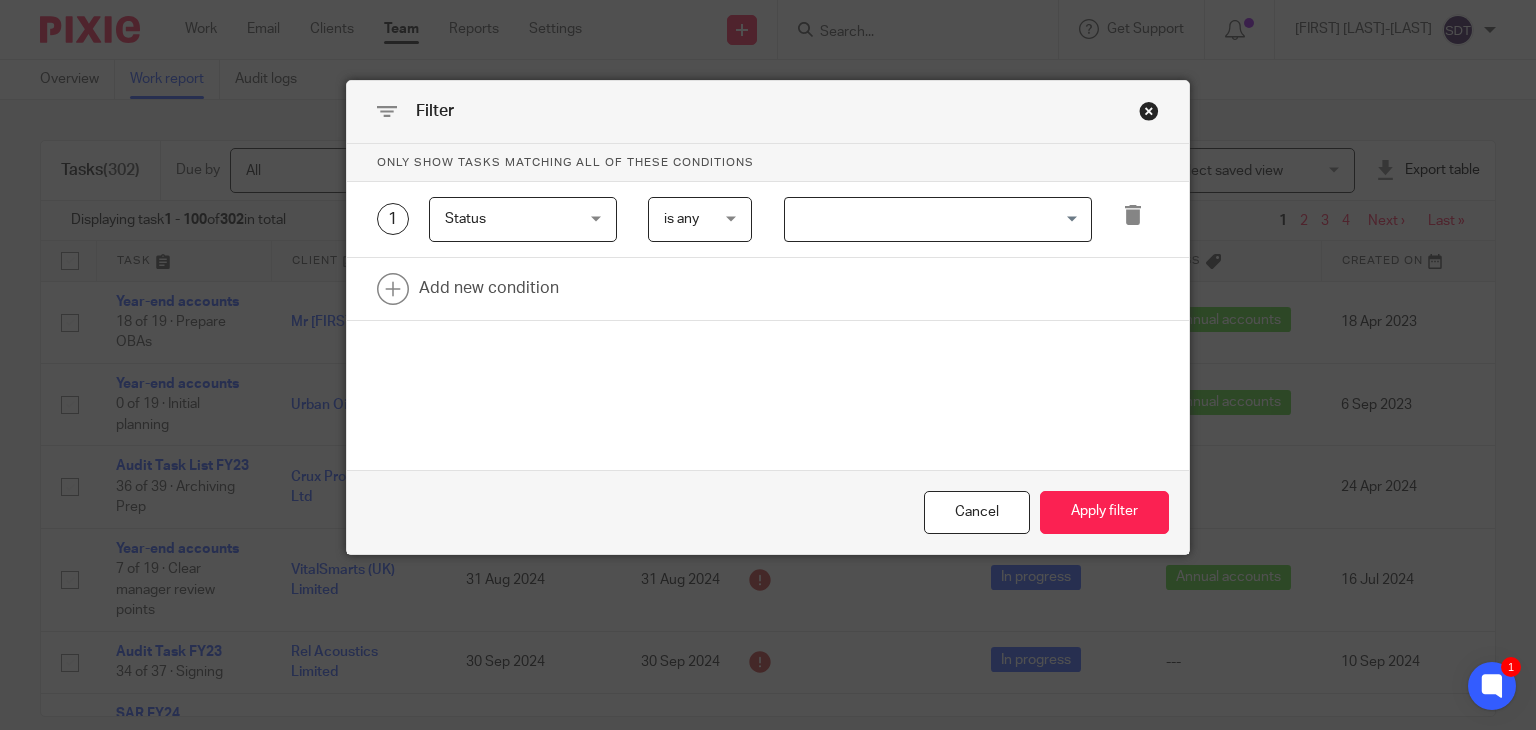 click on "is any
is any" at bounding box center (700, 219) 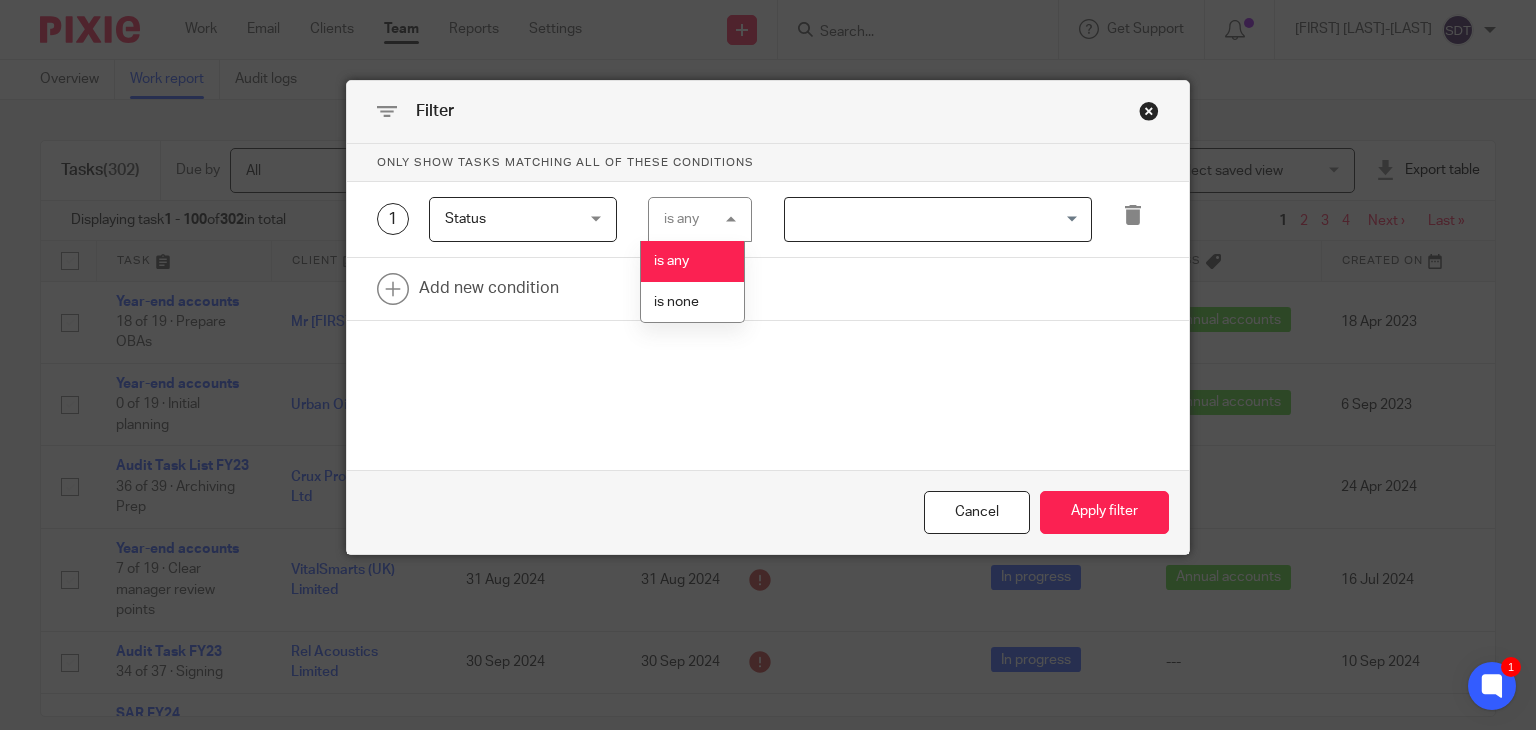 click on "is any" at bounding box center (671, 261) 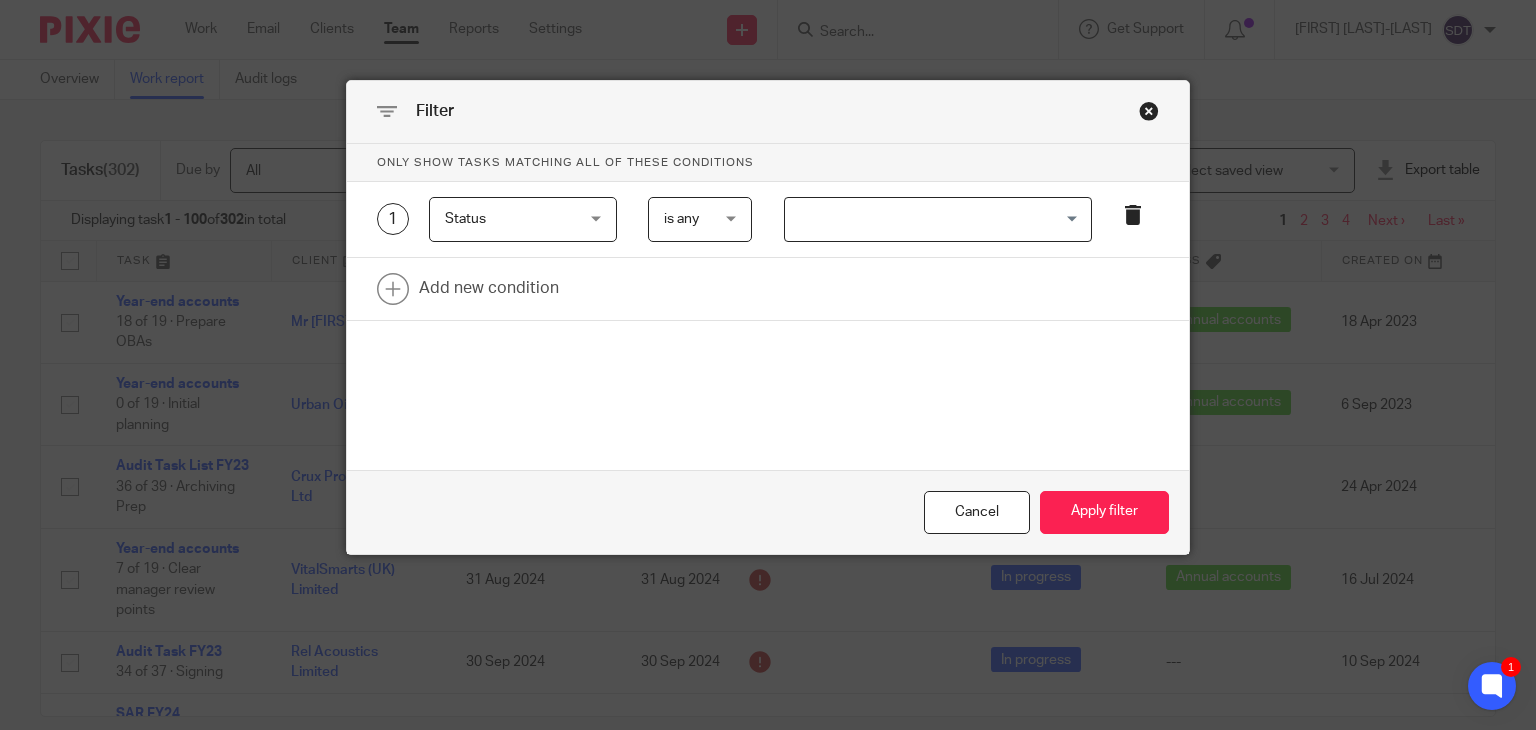 click at bounding box center (1133, 215) 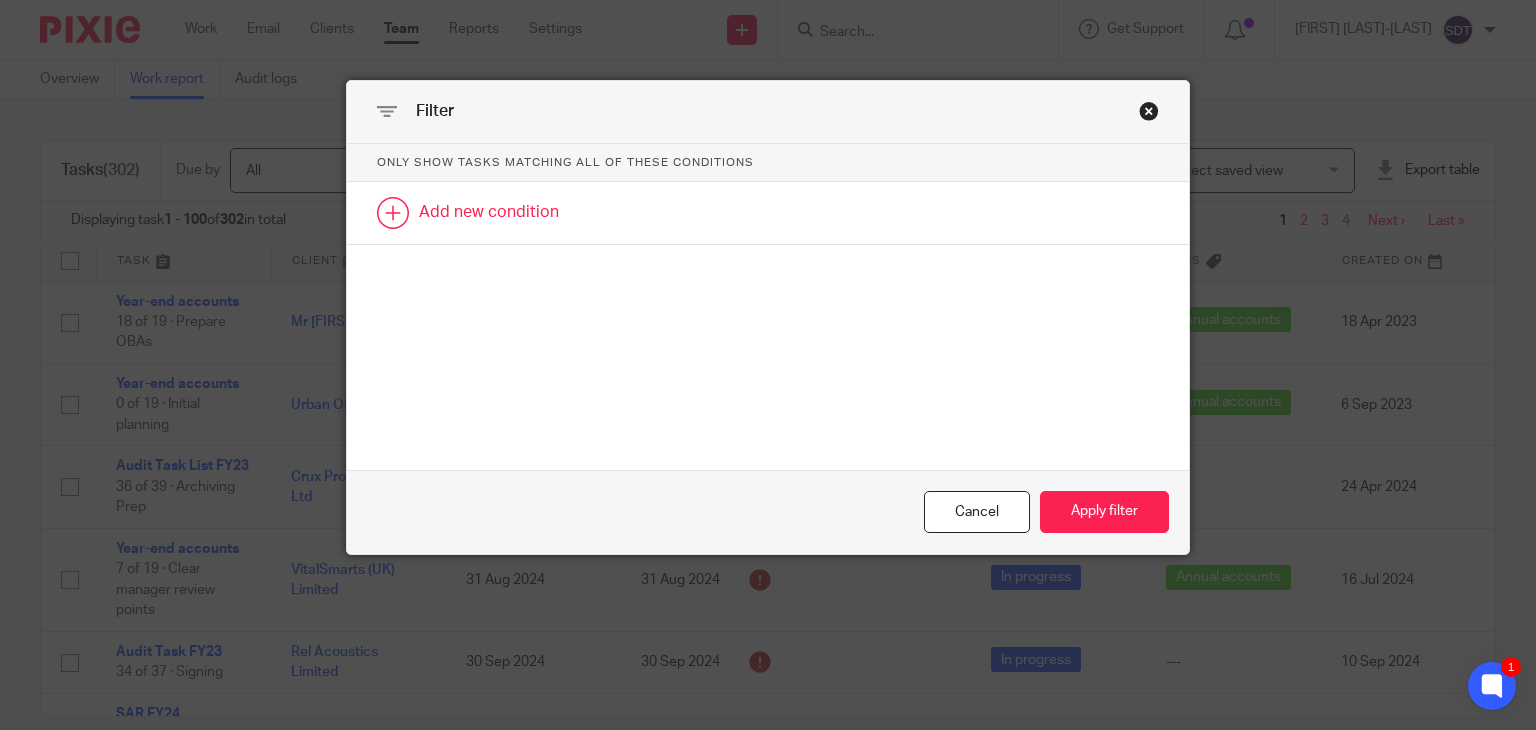 click at bounding box center (768, 213) 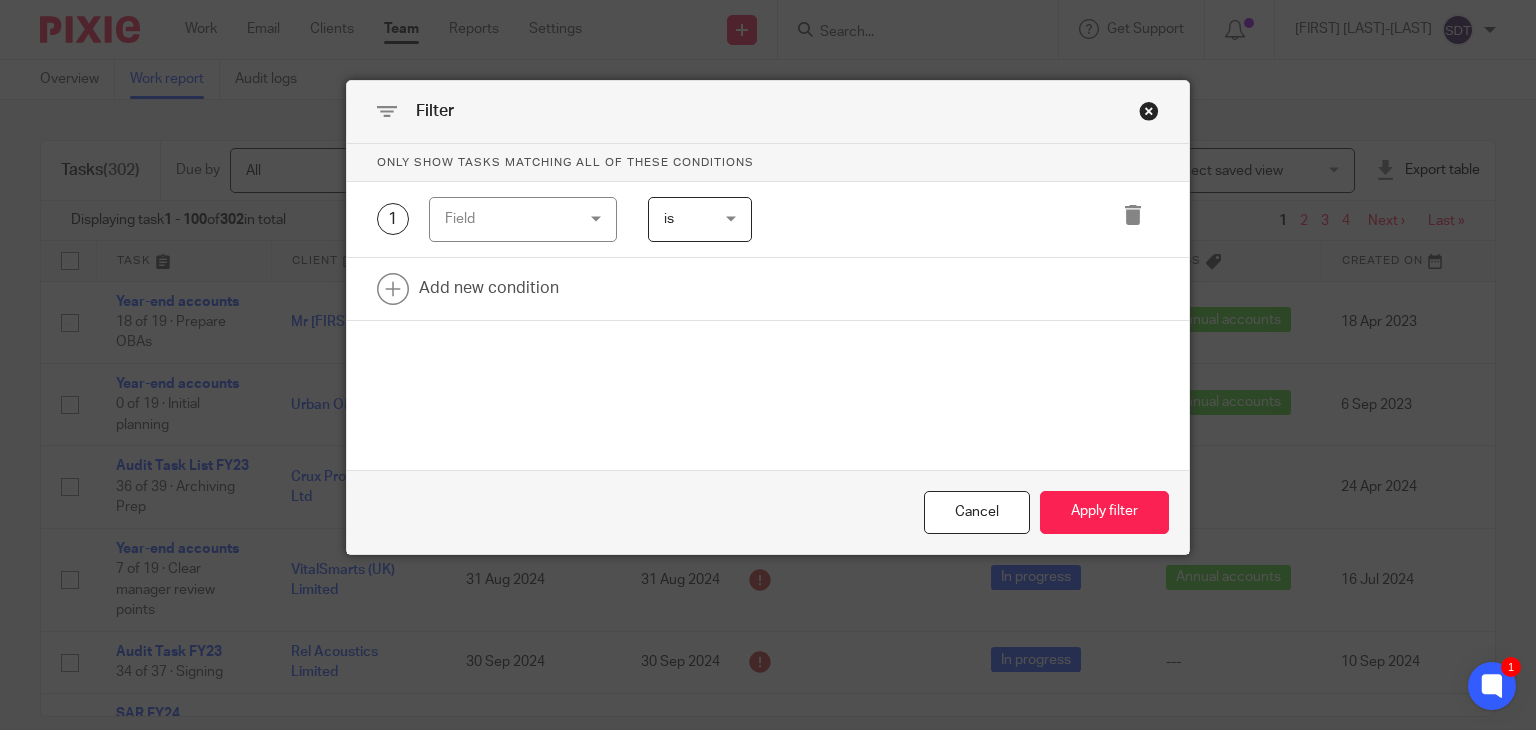 click on "Field" at bounding box center [513, 219] 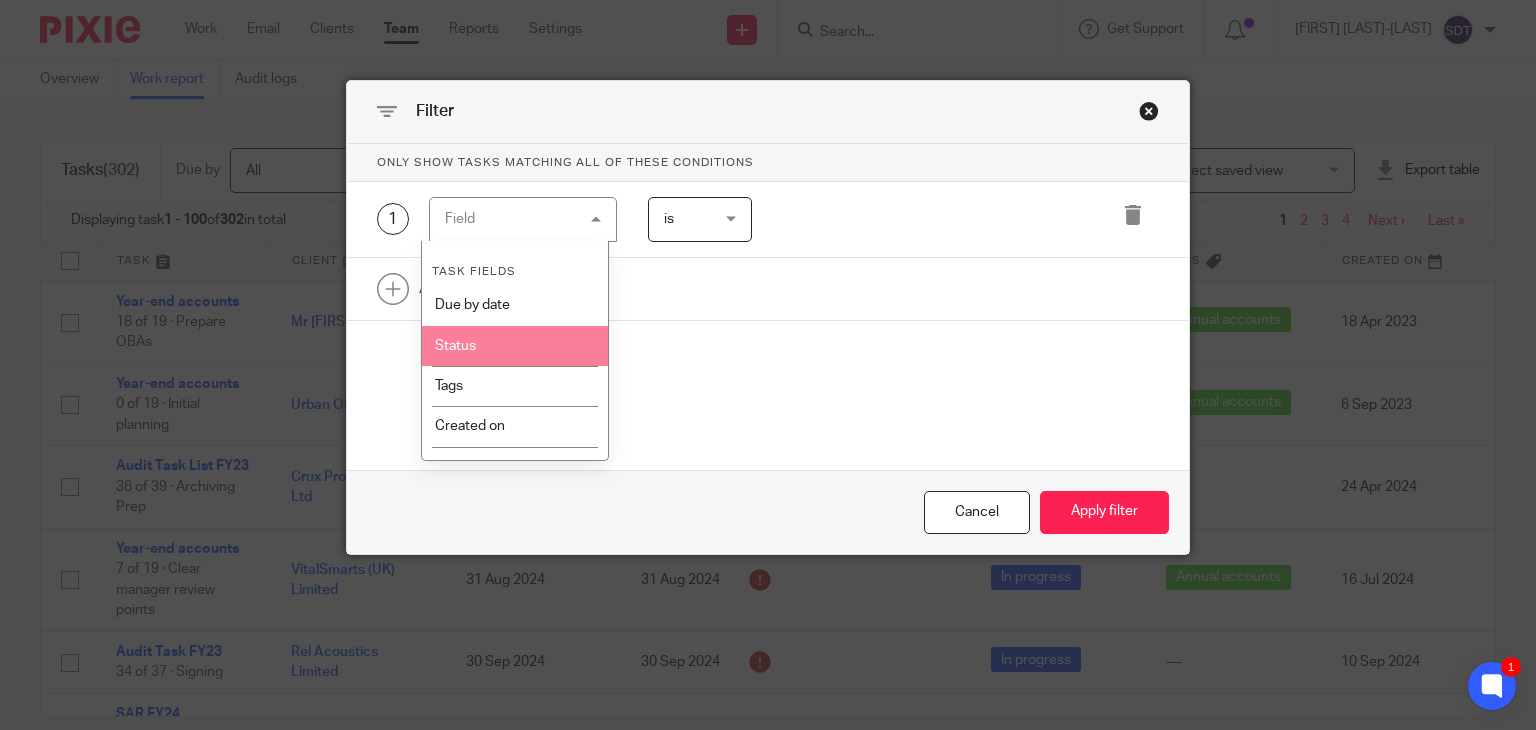 click on "Status" at bounding box center (515, 346) 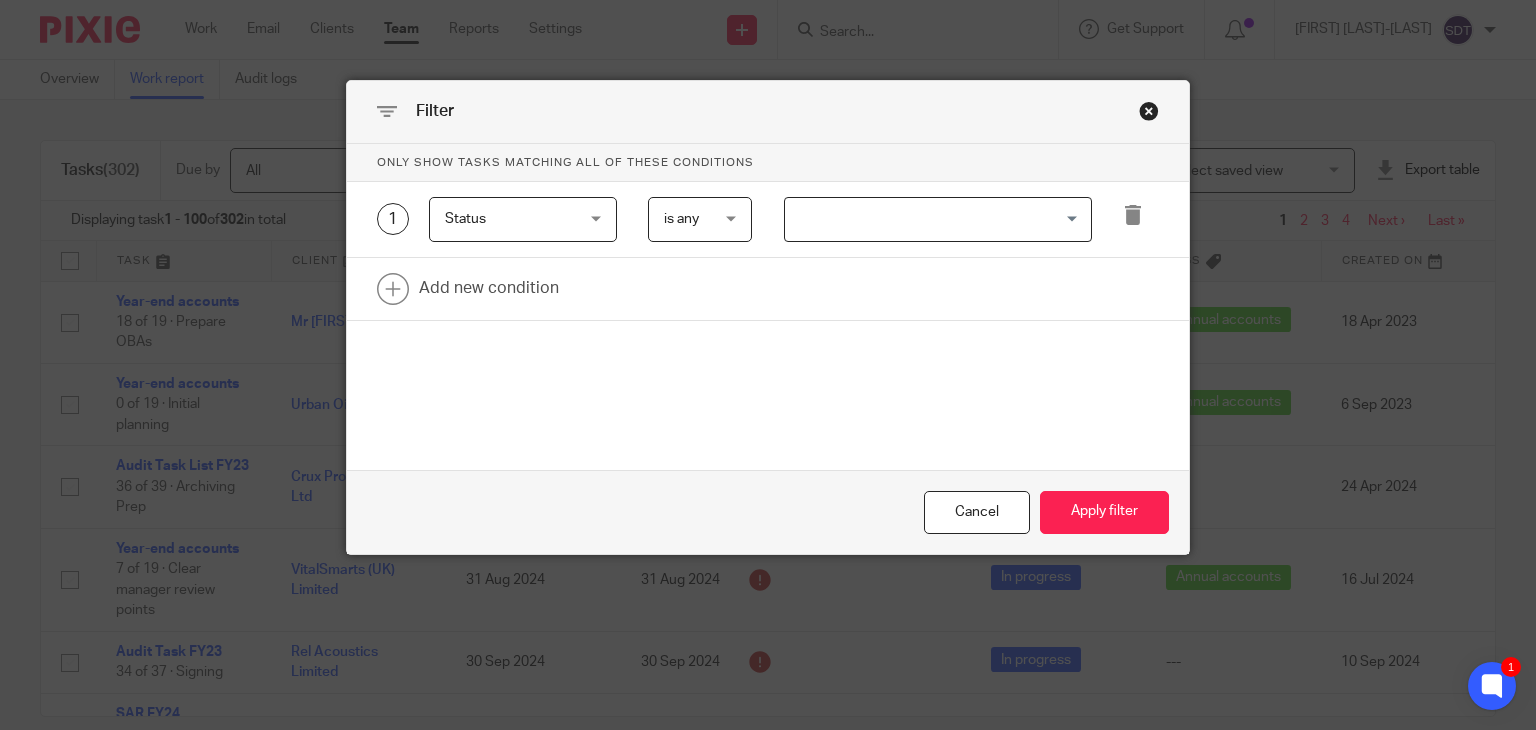 click at bounding box center [933, 219] 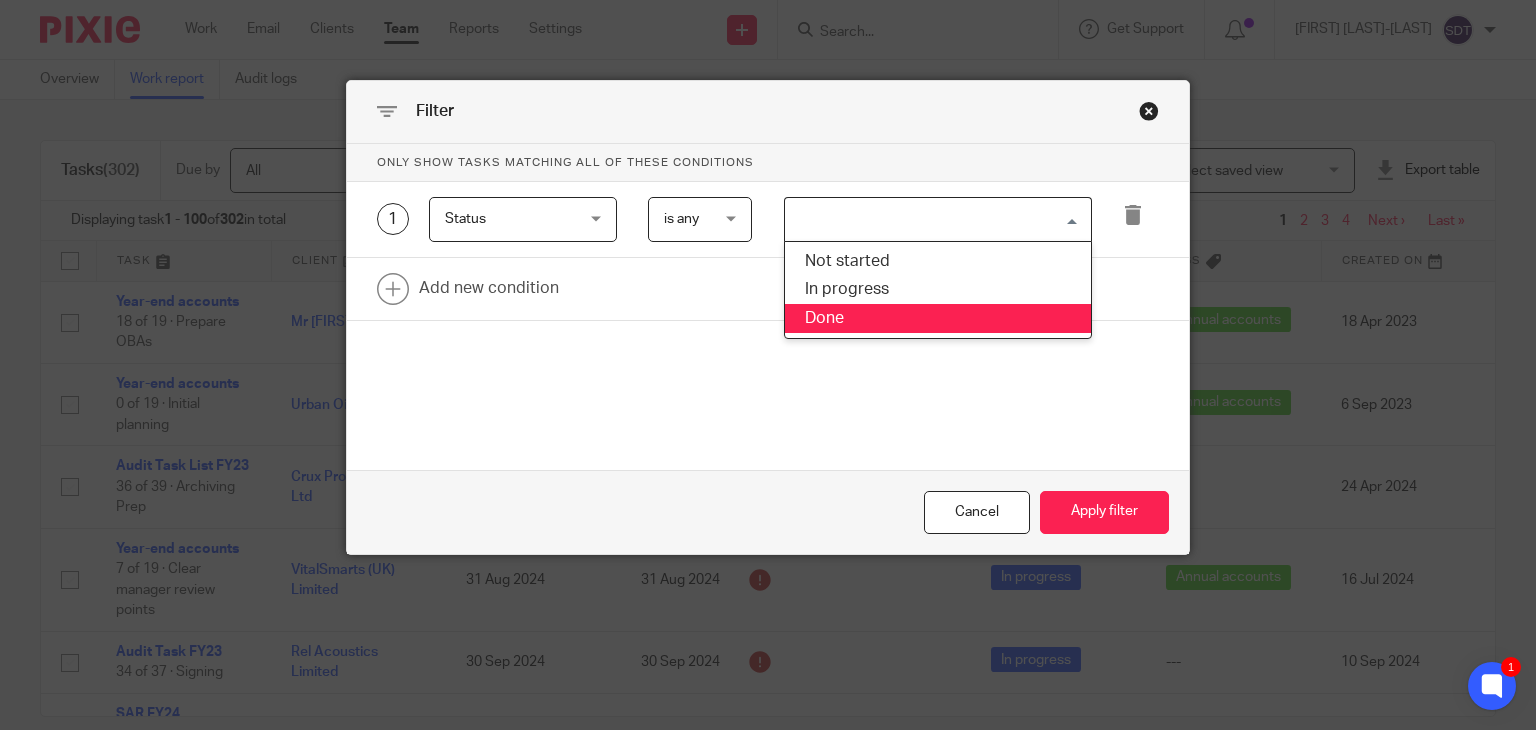 click on "Done" at bounding box center [938, 318] 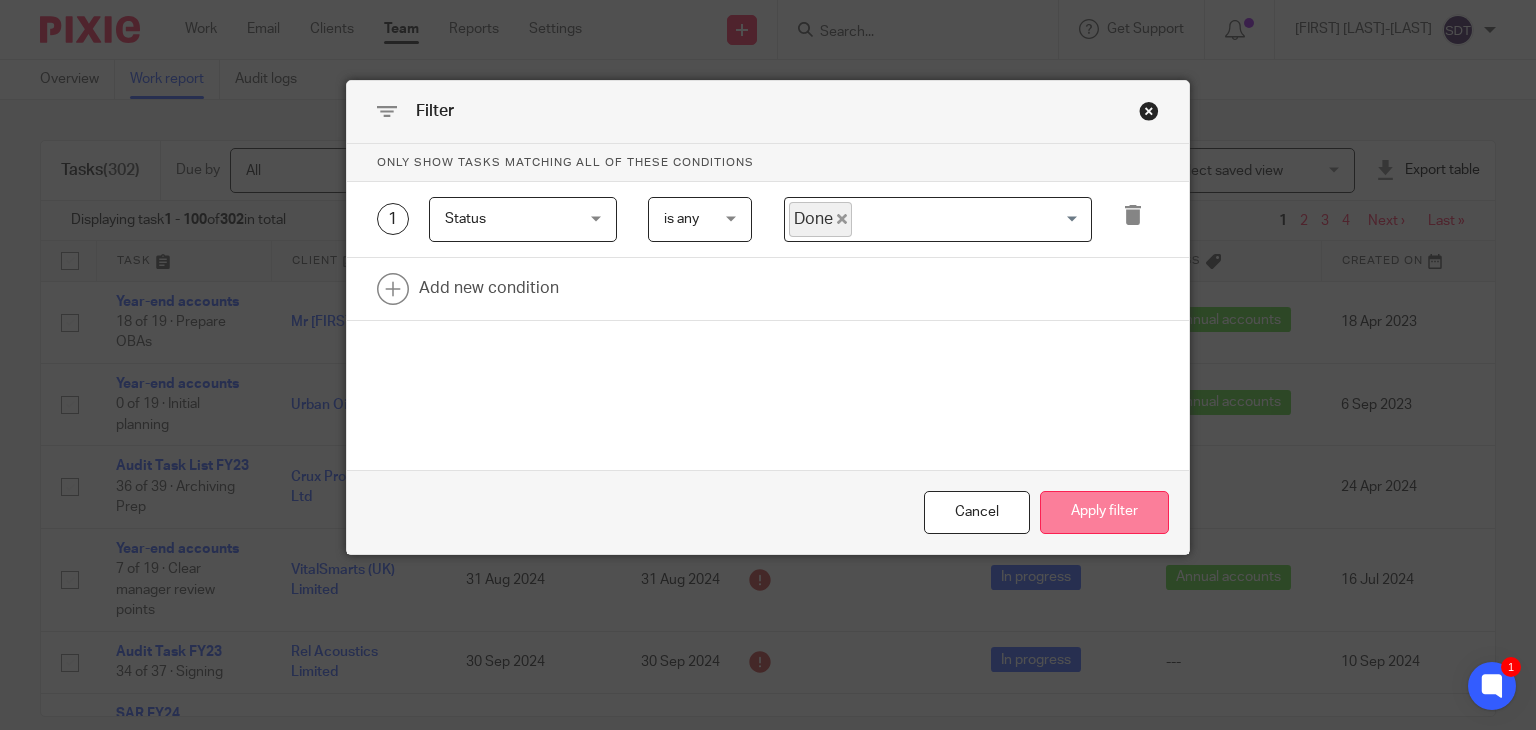 click on "Apply filter" at bounding box center (1104, 512) 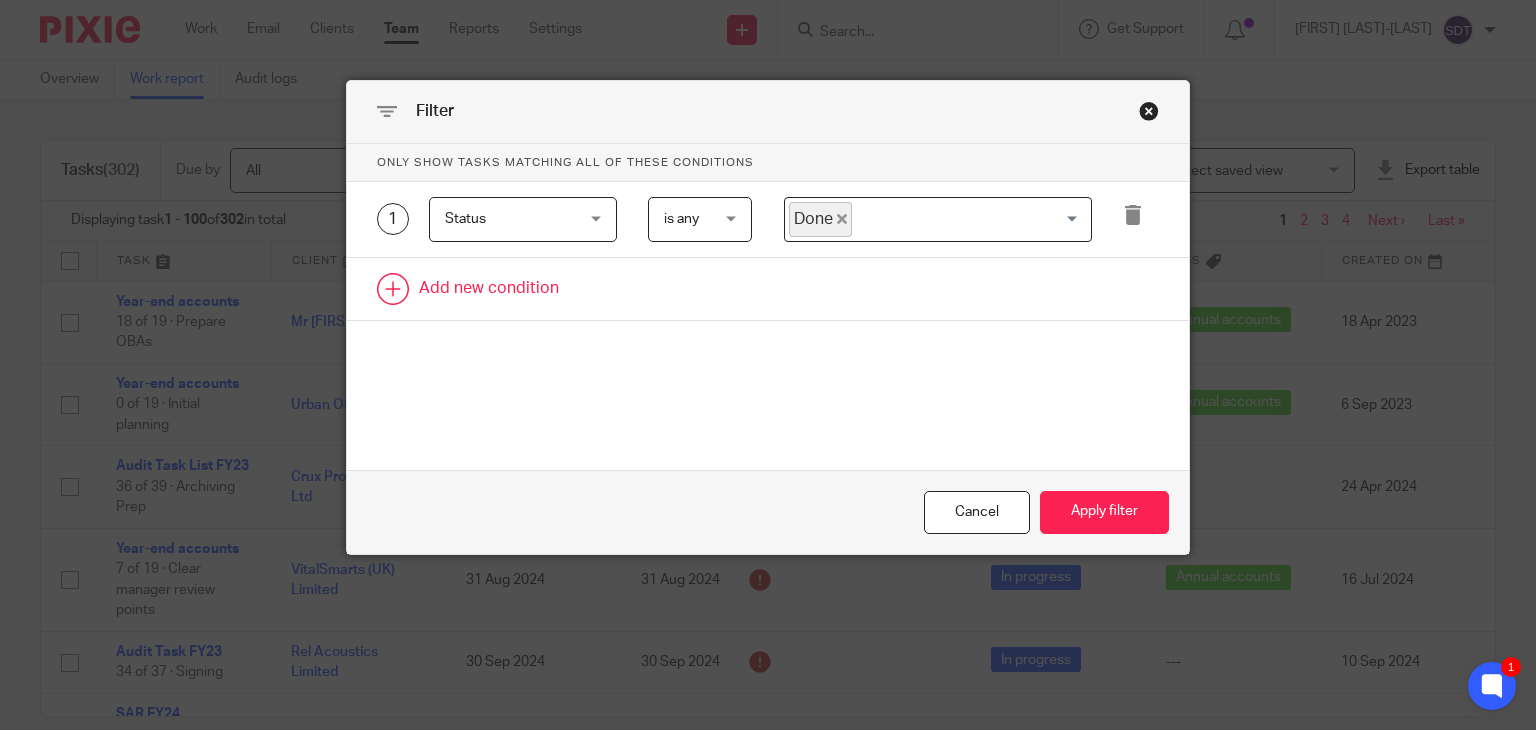 click at bounding box center [768, 289] 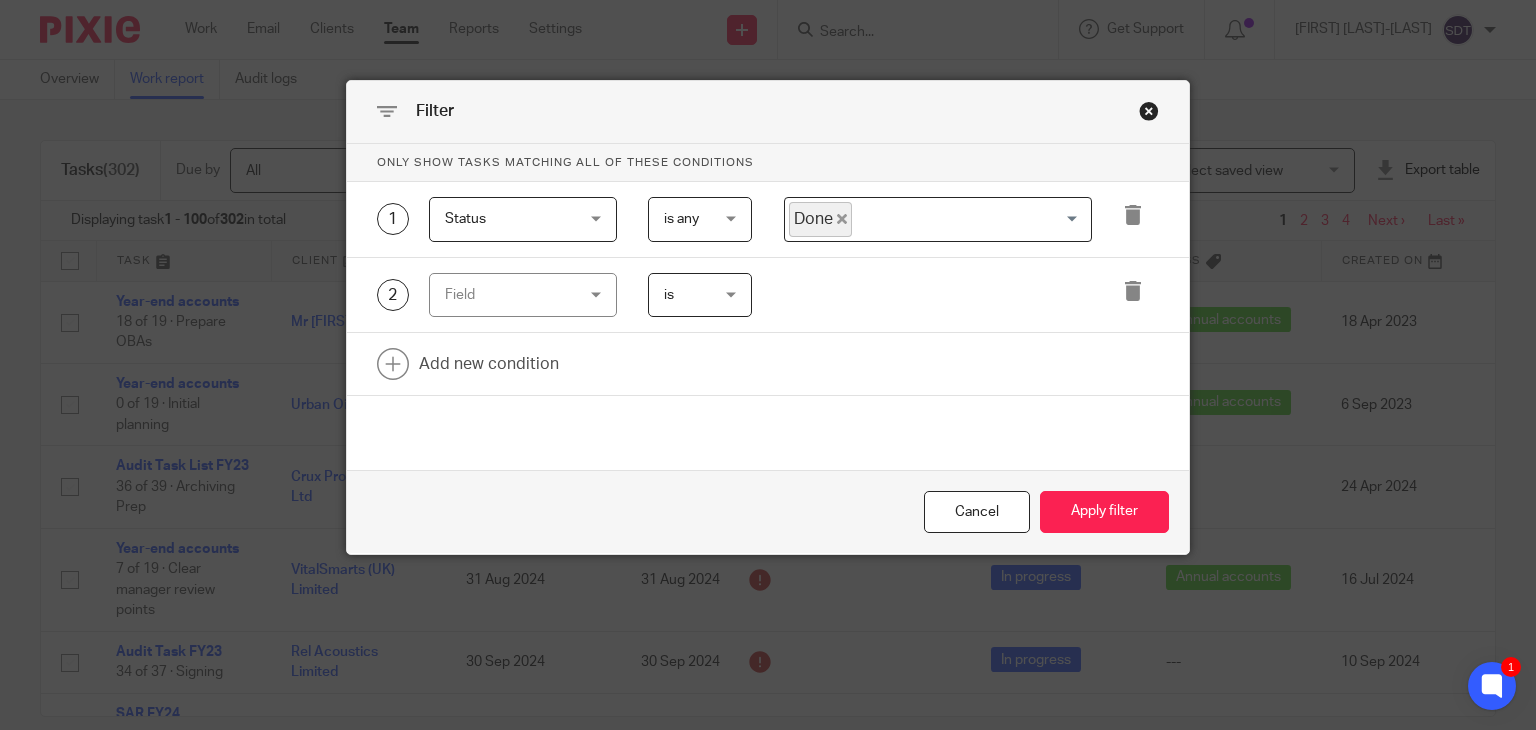 click on "is
is
is
is not
is" at bounding box center [685, 295] 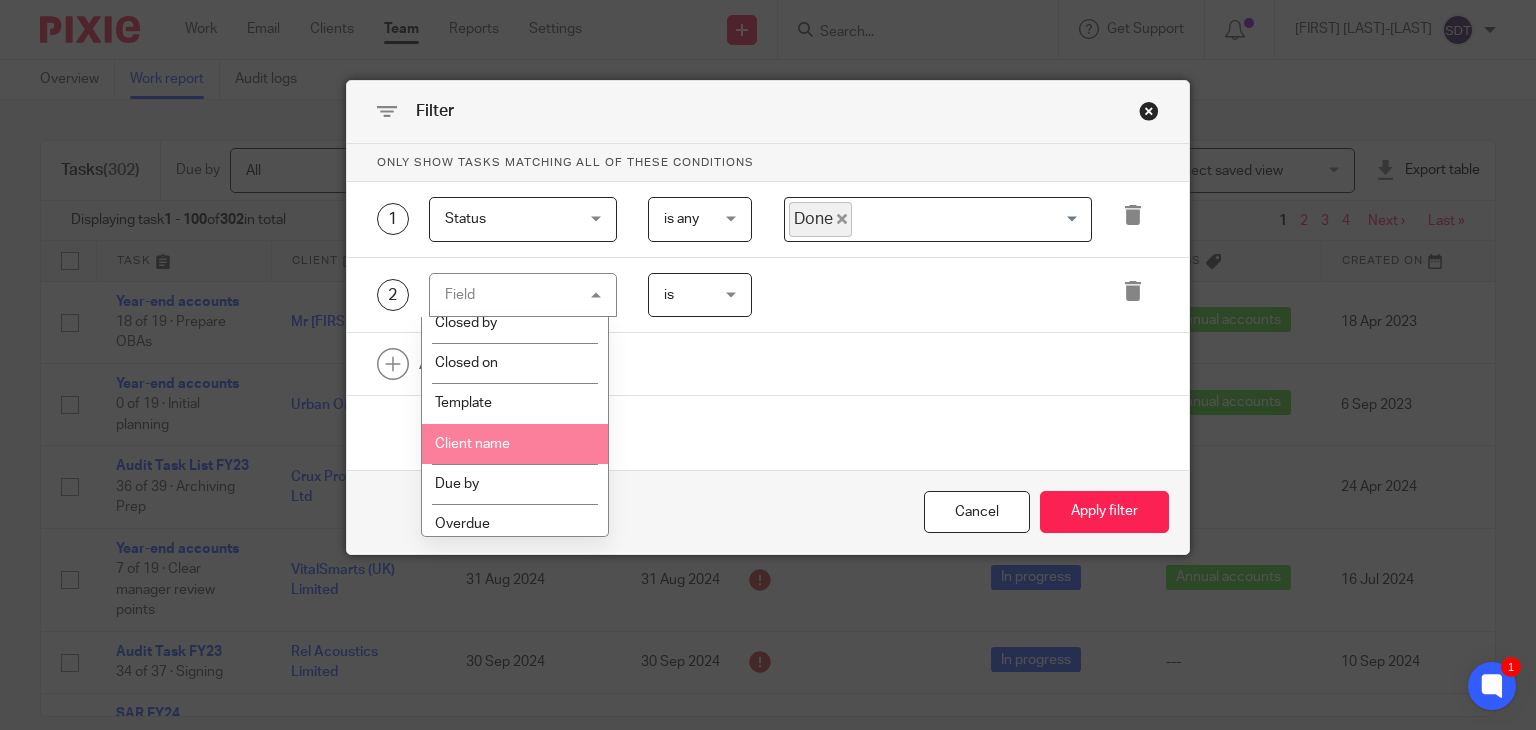 scroll, scrollTop: 400, scrollLeft: 0, axis: vertical 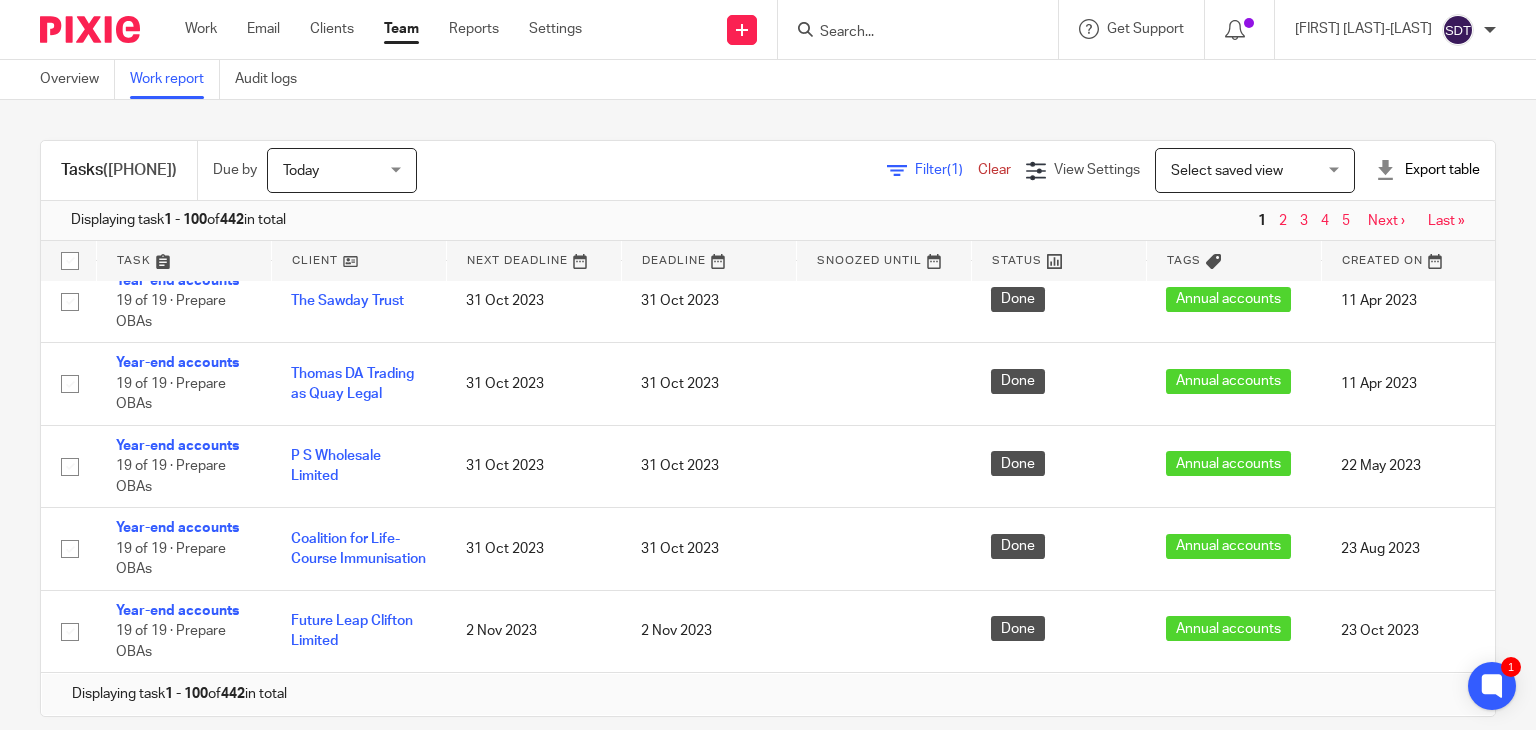 click on "Last »" at bounding box center (1446, 221) 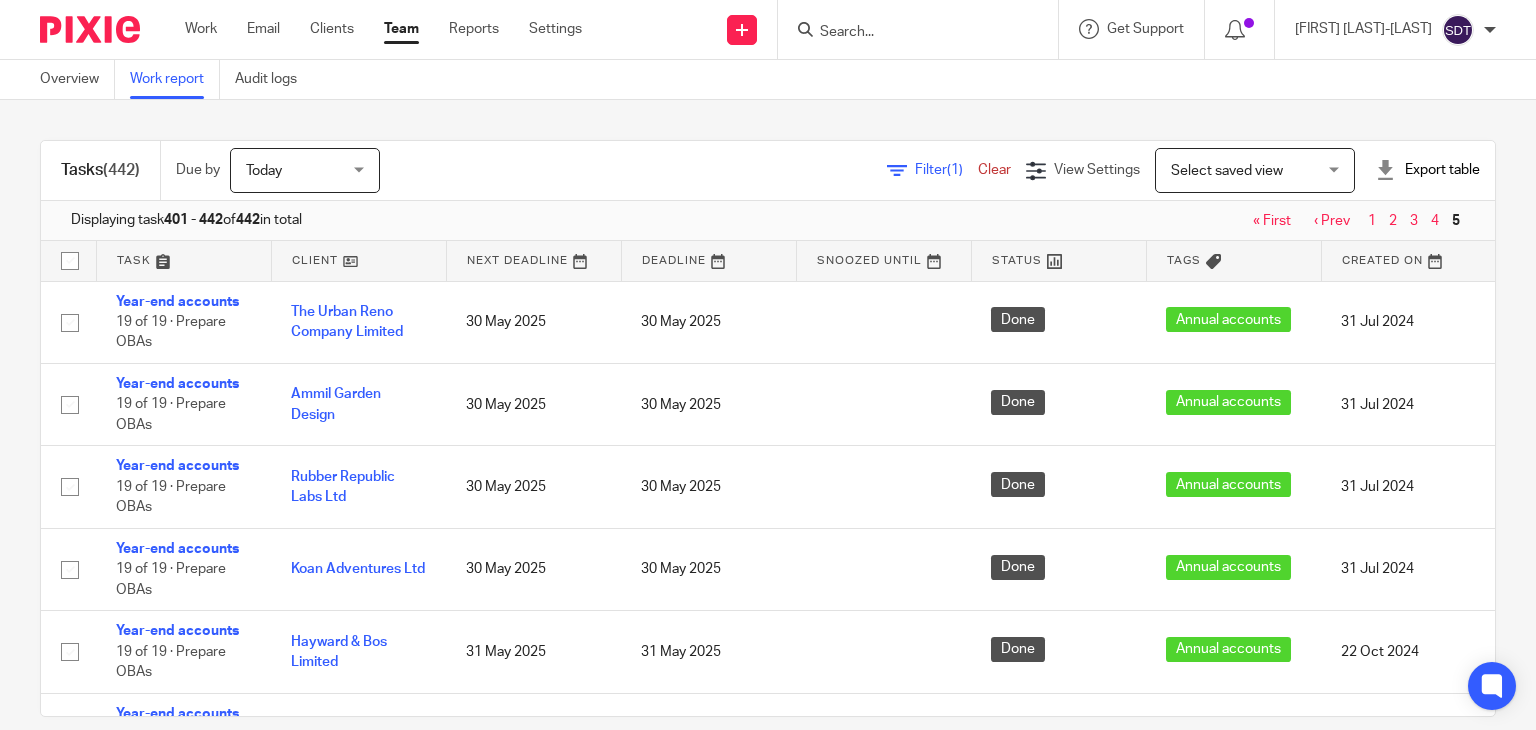 scroll, scrollTop: 0, scrollLeft: 0, axis: both 